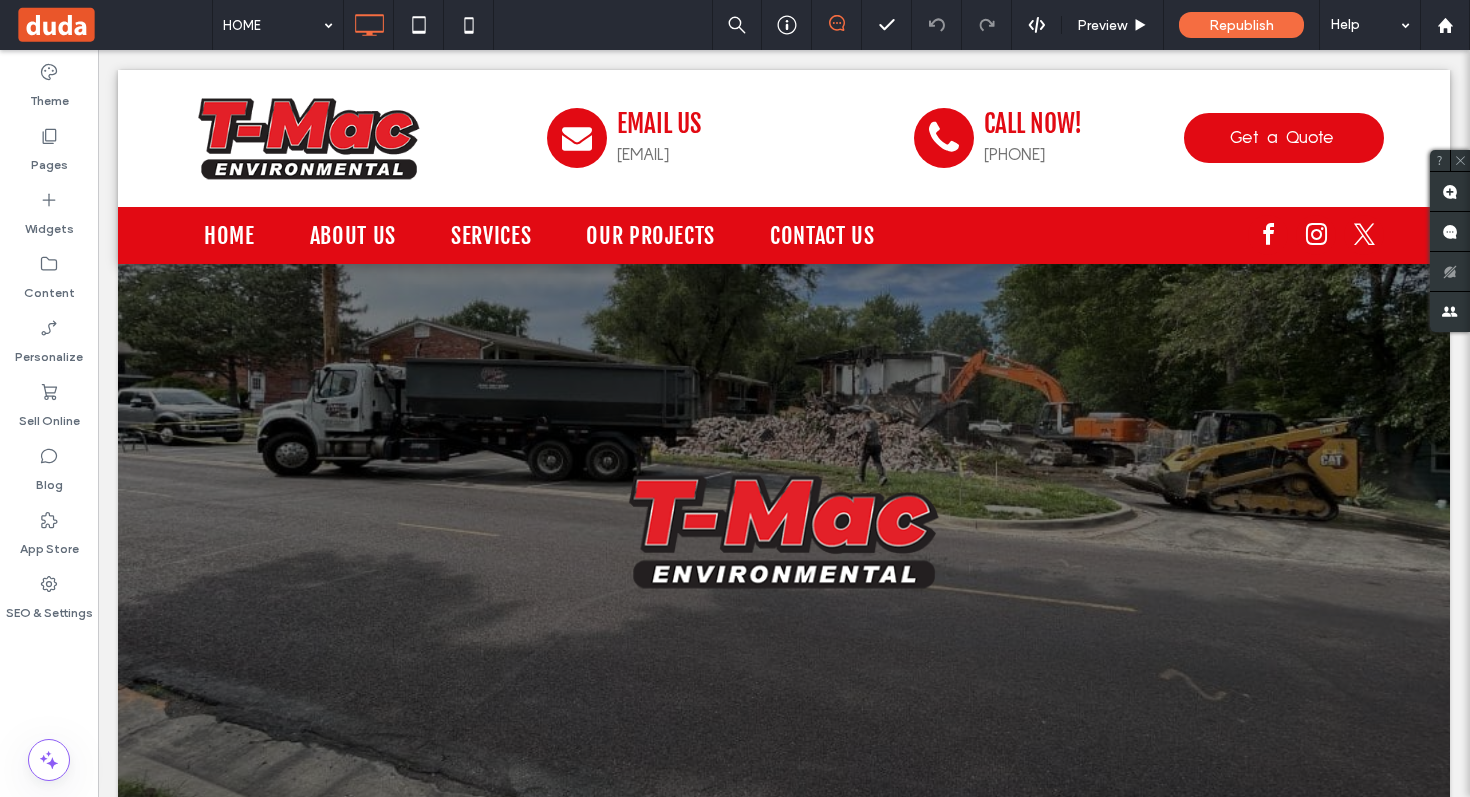 scroll, scrollTop: 0, scrollLeft: 0, axis: both 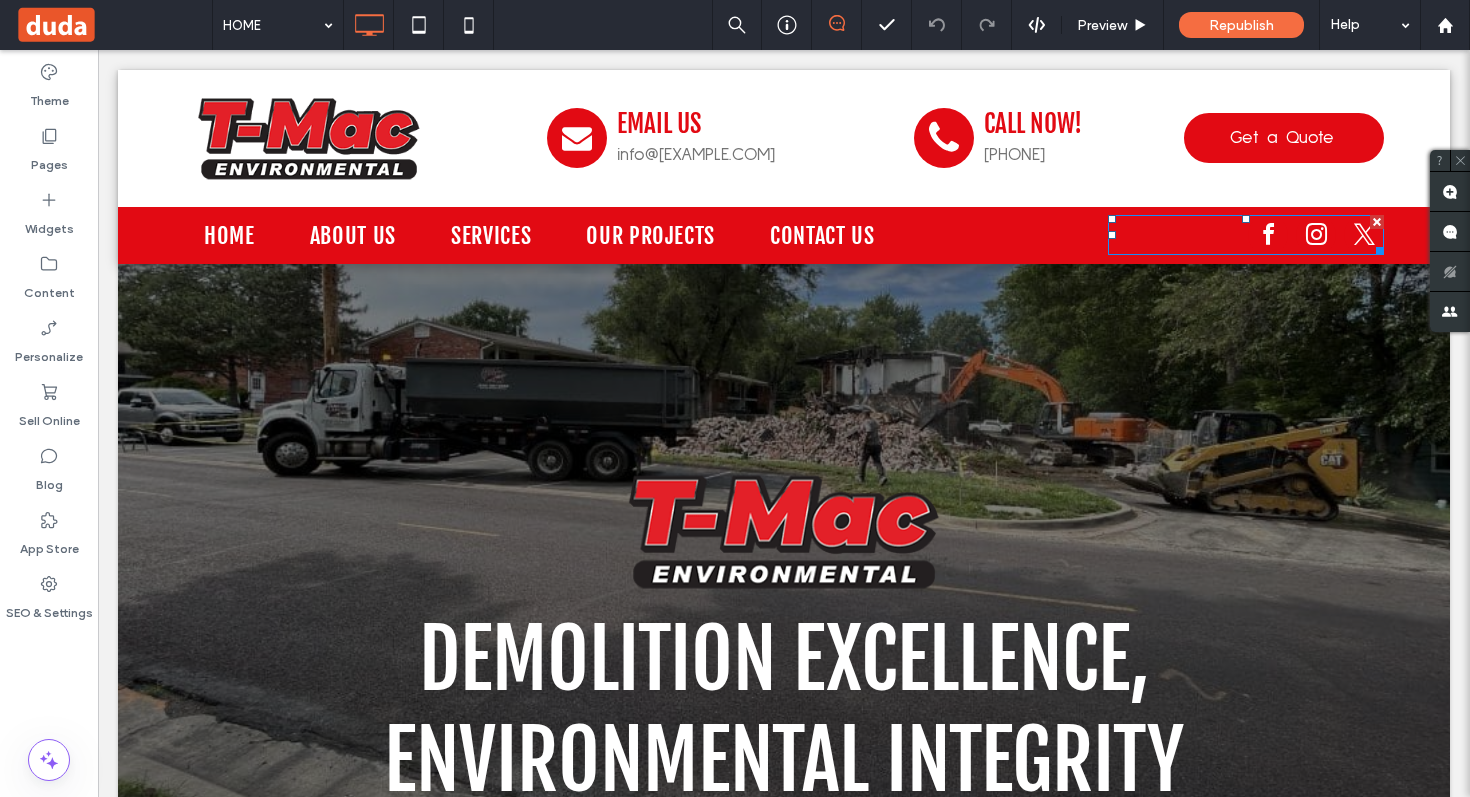 click at bounding box center [1268, 235] 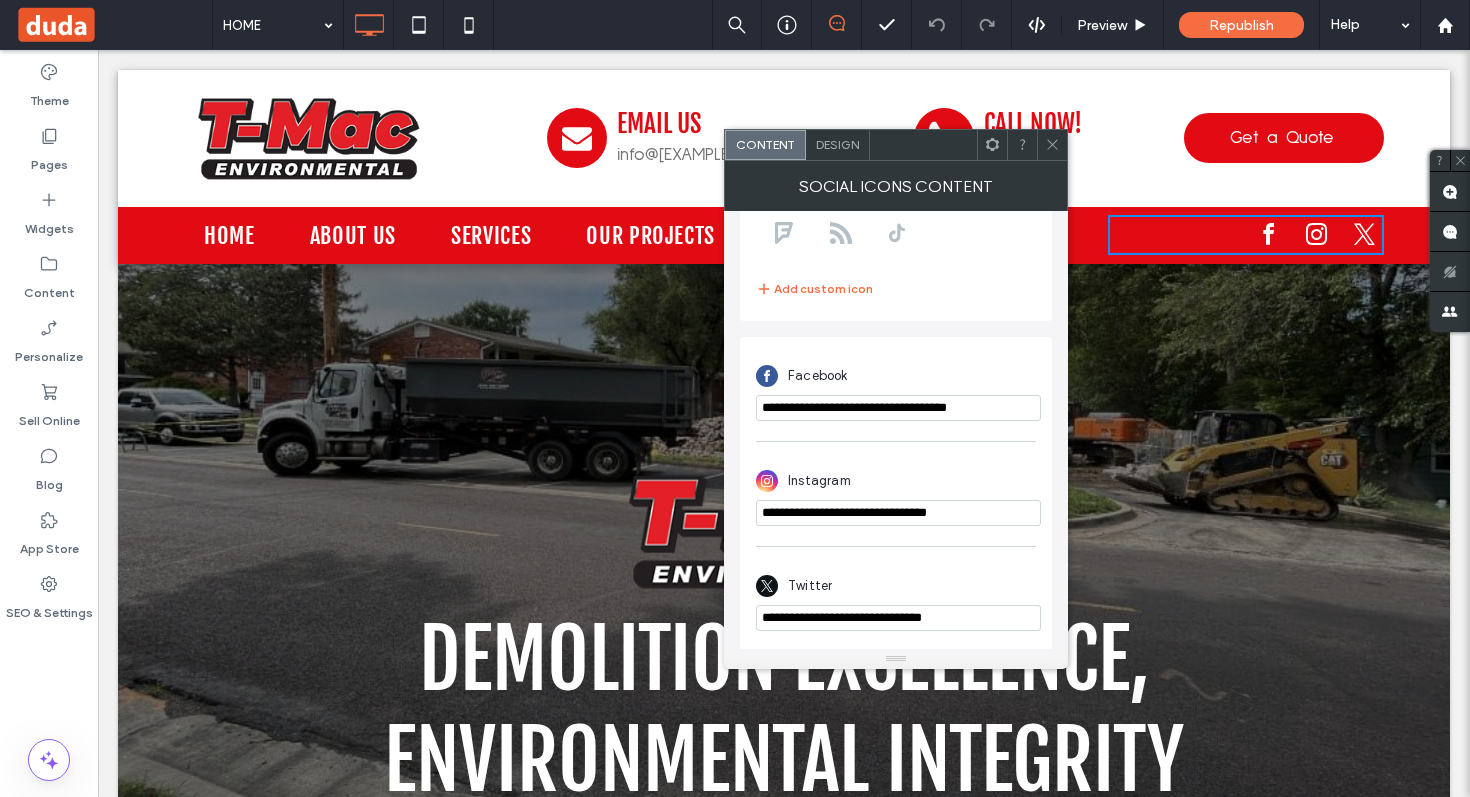 scroll, scrollTop: 352, scrollLeft: 0, axis: vertical 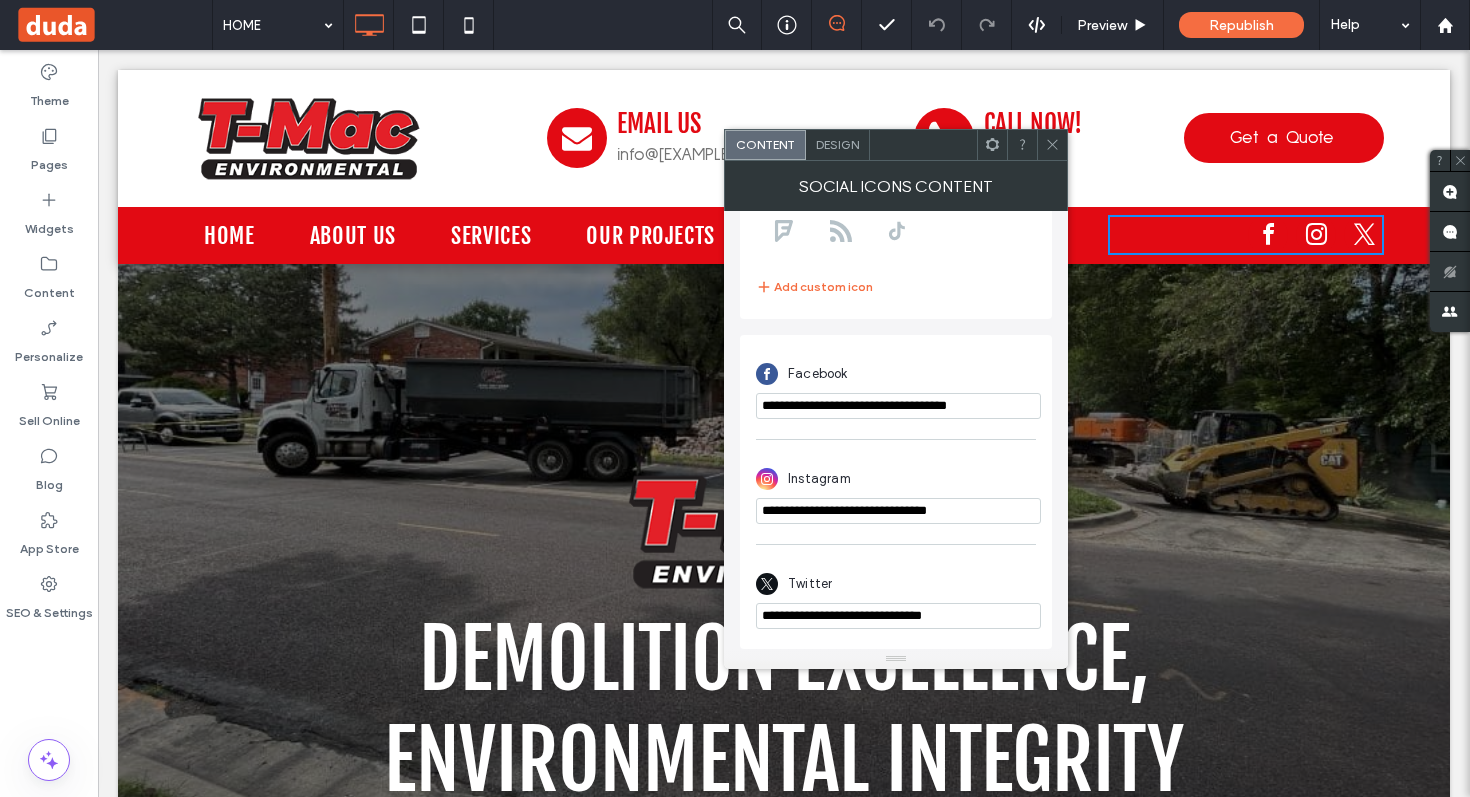 click on "**********" at bounding box center (898, 406) 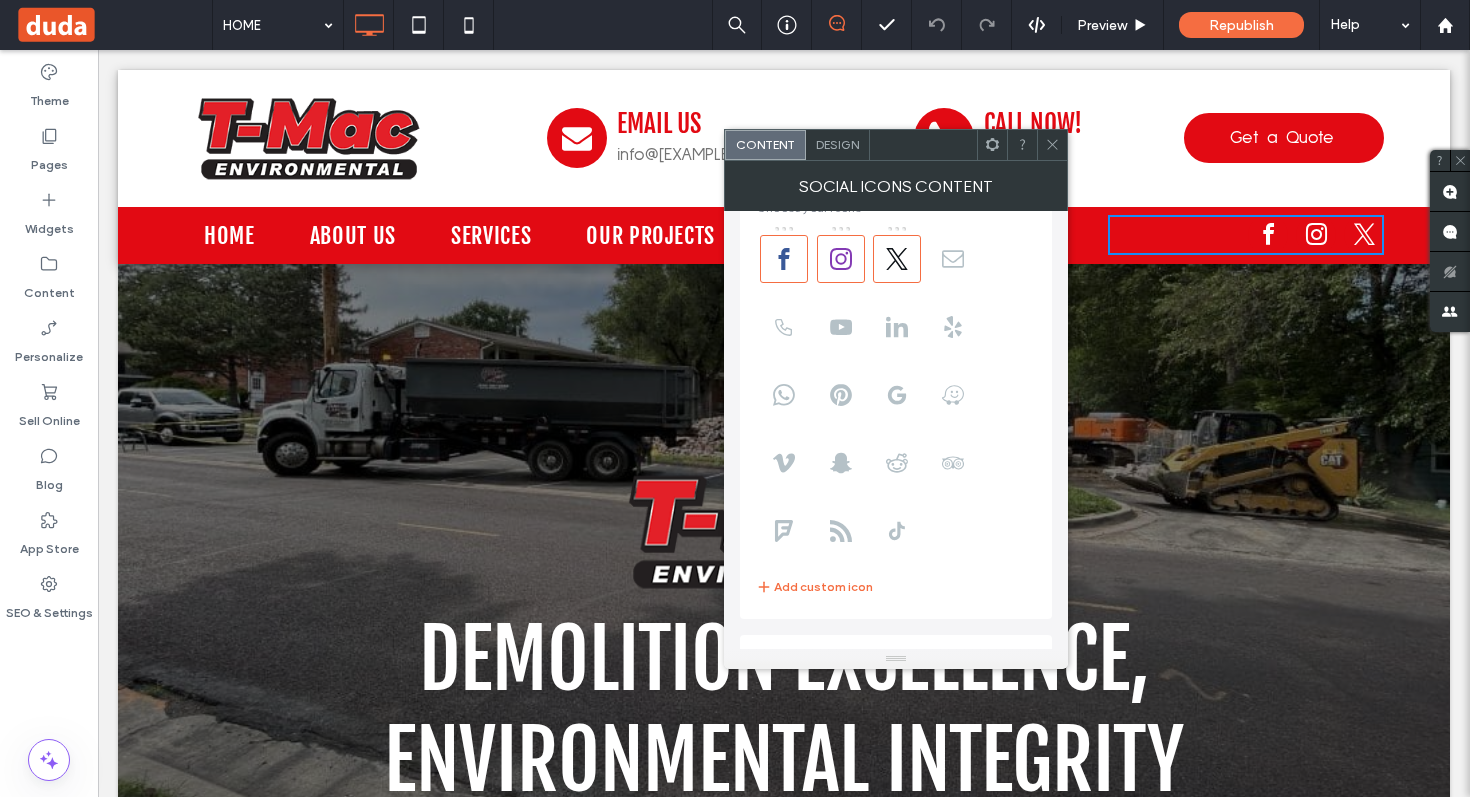 scroll, scrollTop: 0, scrollLeft: 0, axis: both 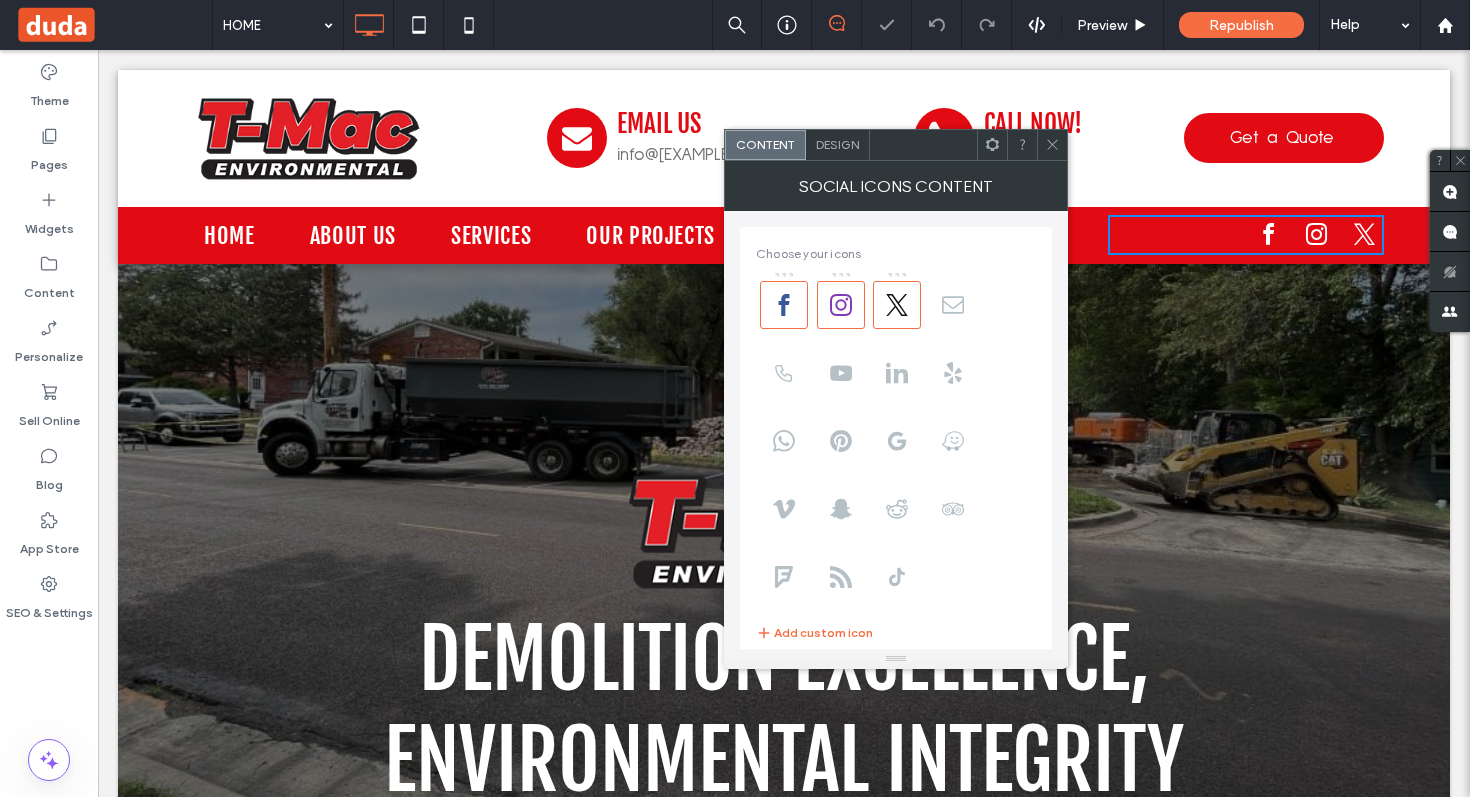 click 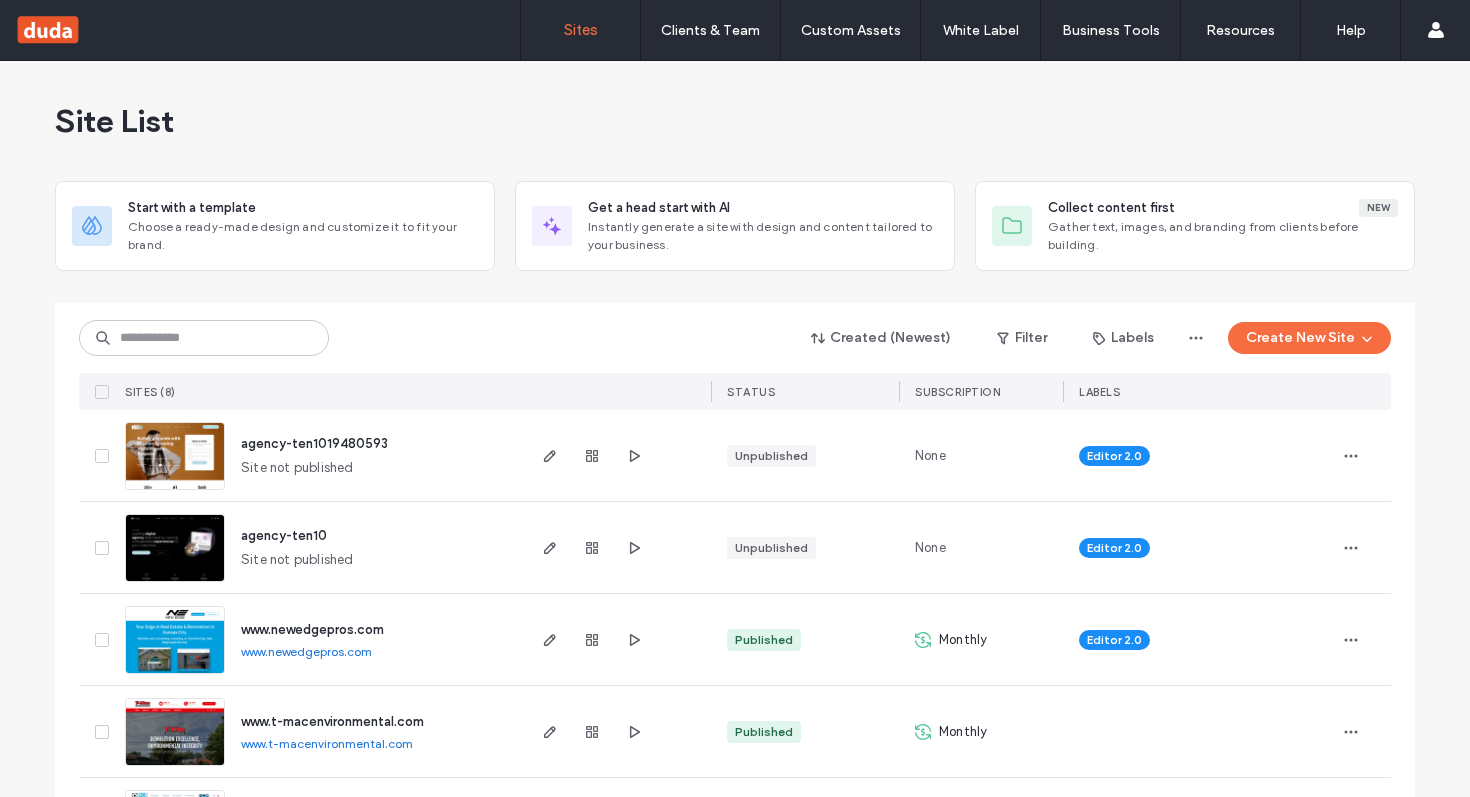 scroll, scrollTop: 0, scrollLeft: 0, axis: both 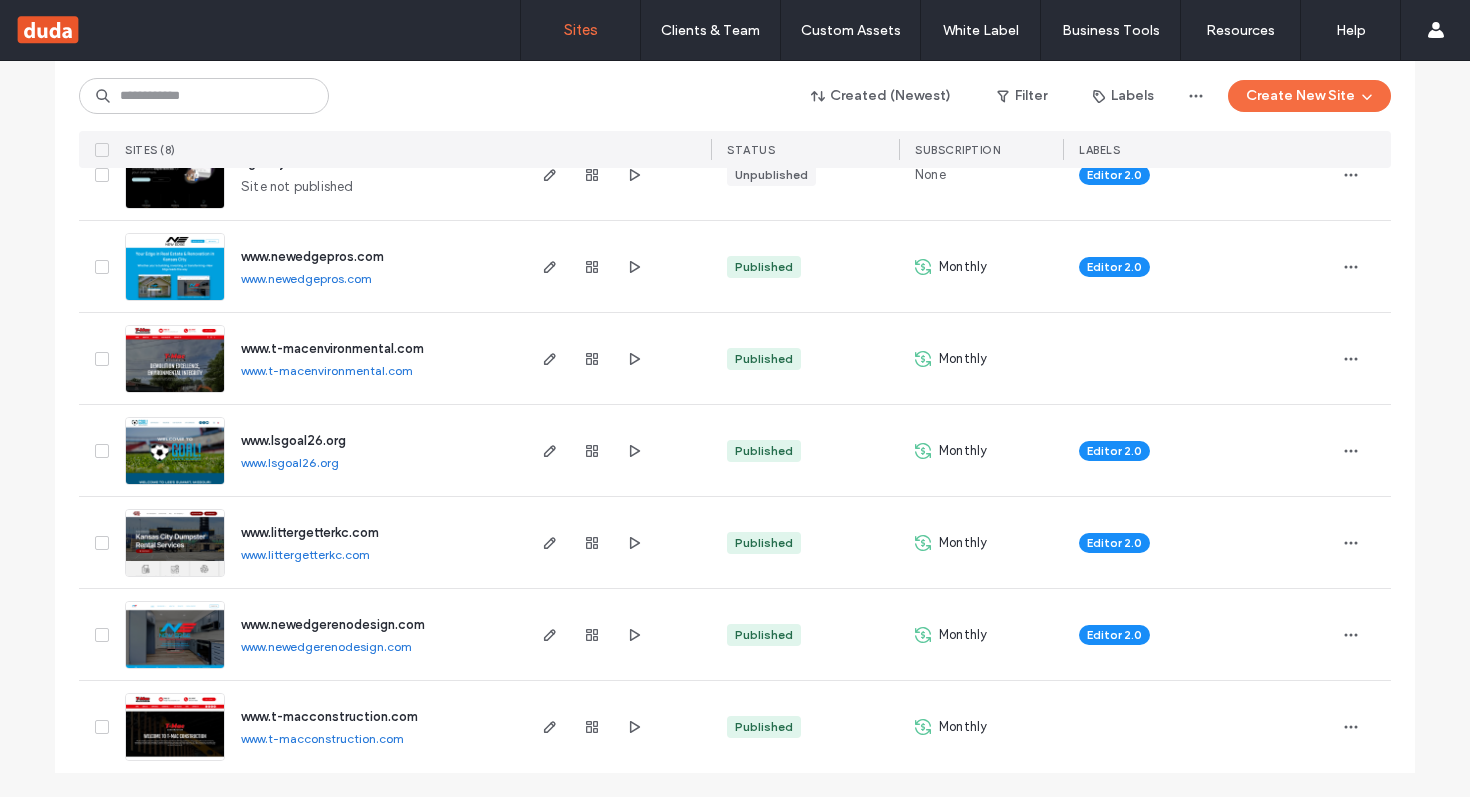 click on "www.t-macconstruction.com" at bounding box center (329, 716) 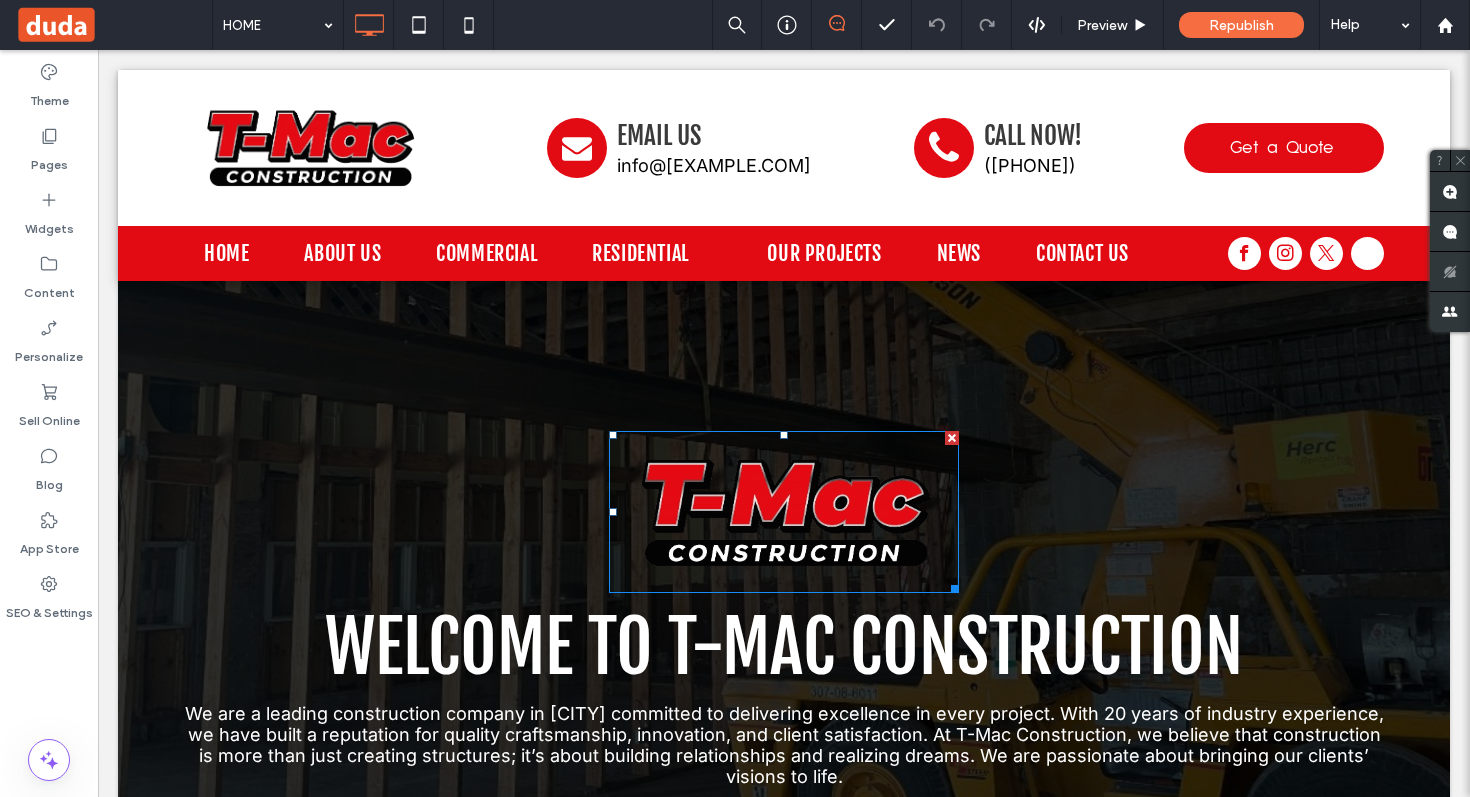 scroll, scrollTop: 78, scrollLeft: 0, axis: vertical 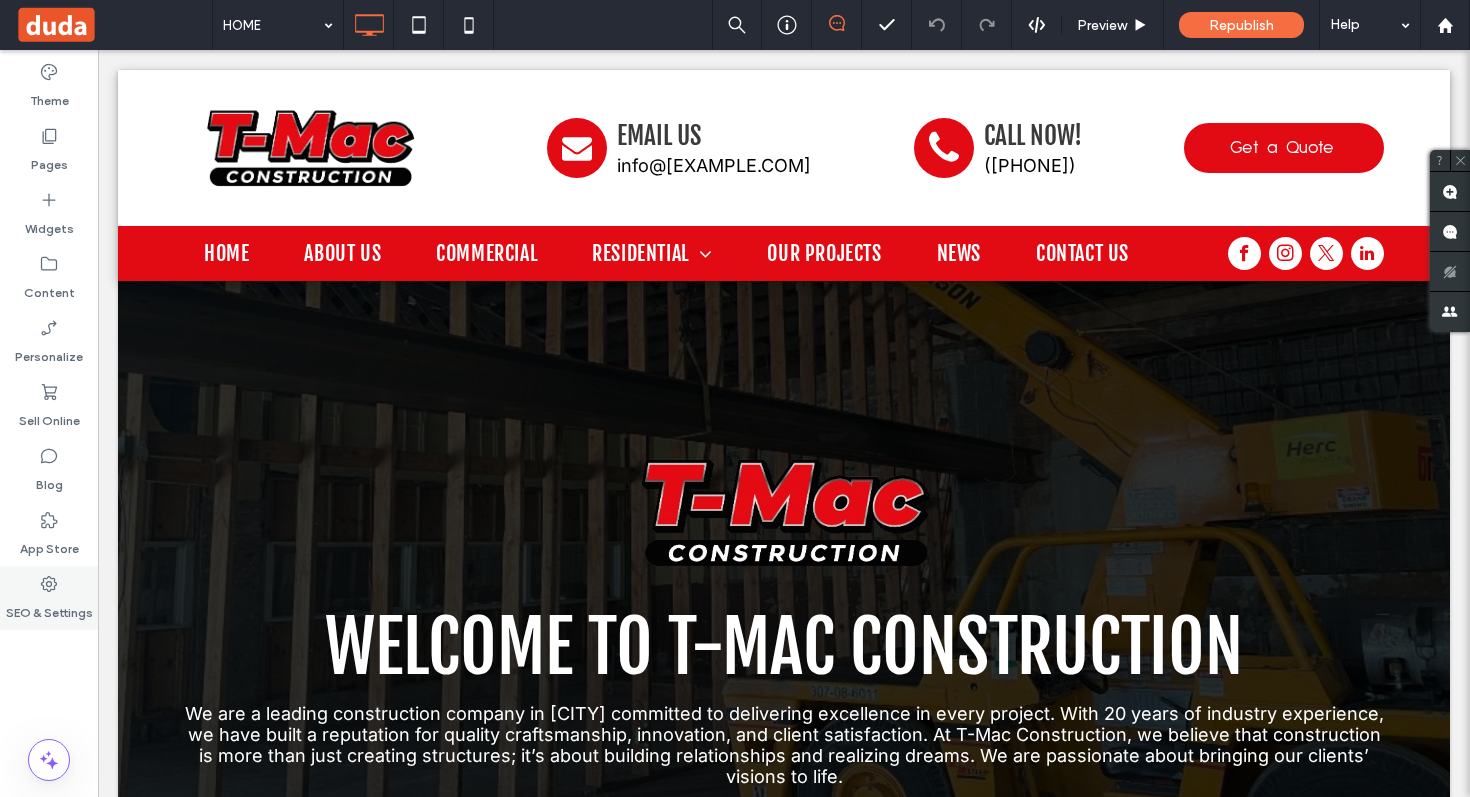 click on "SEO & Settings" at bounding box center [49, 608] 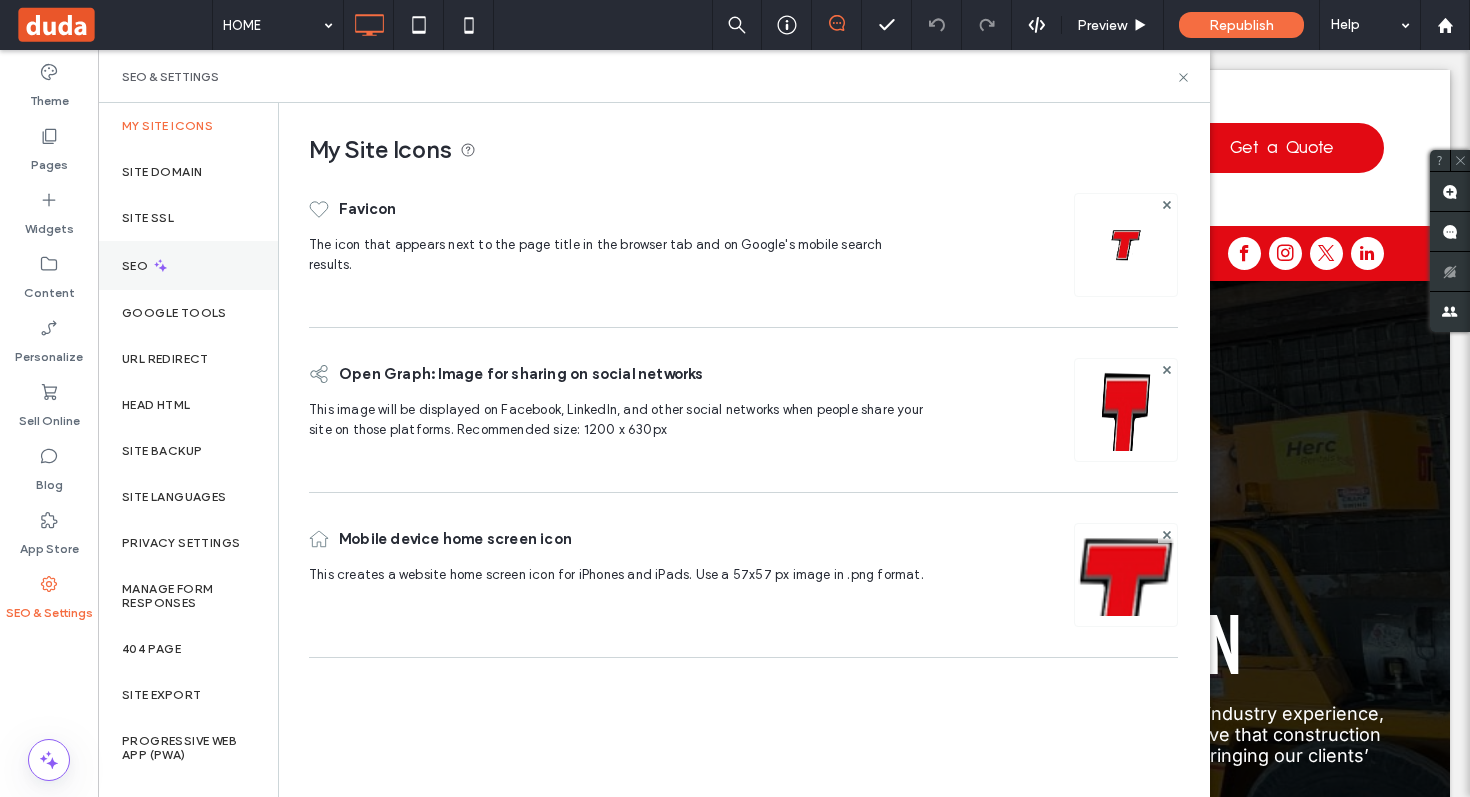 click on "SEO" at bounding box center [188, 265] 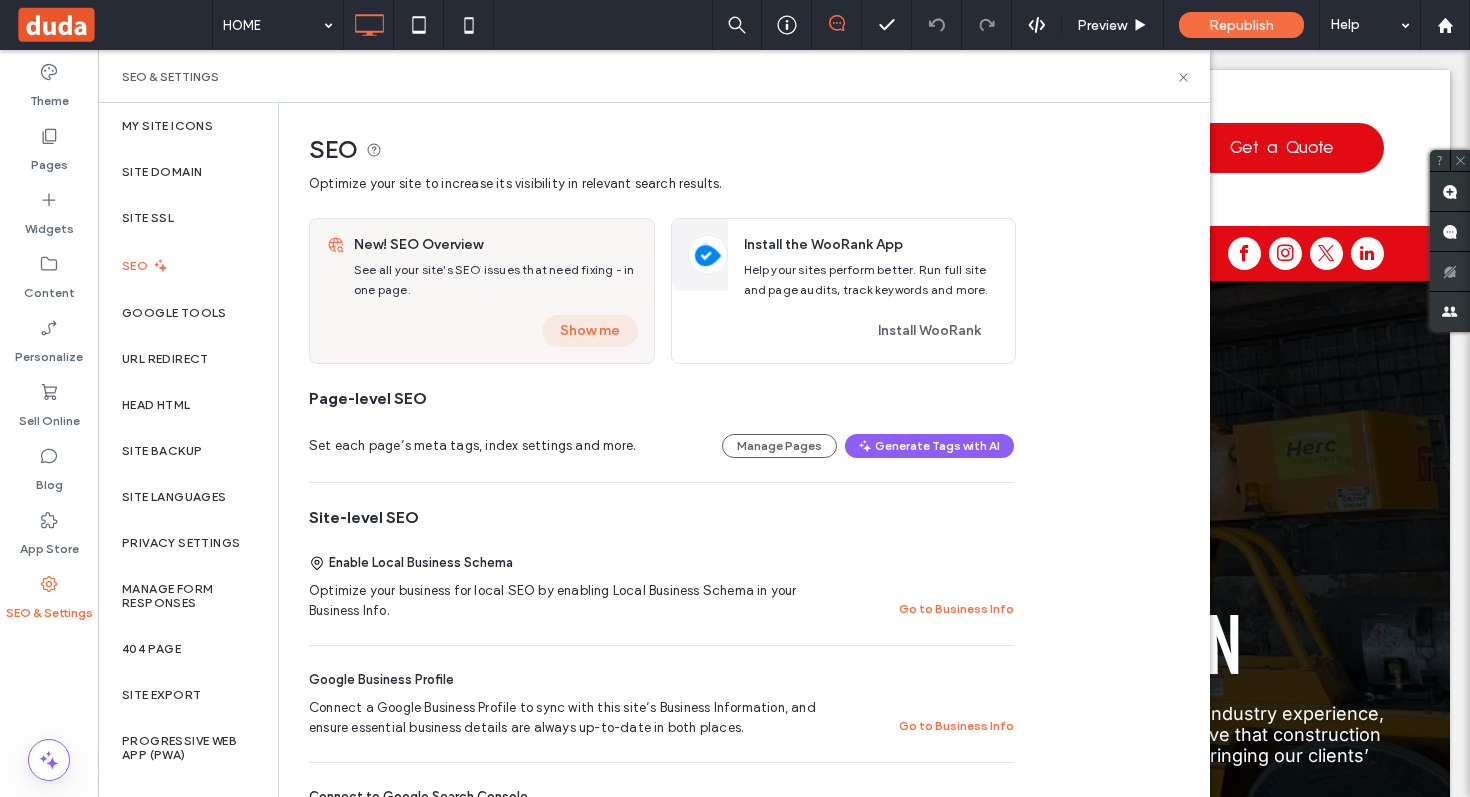 click on "Show me" at bounding box center (590, 331) 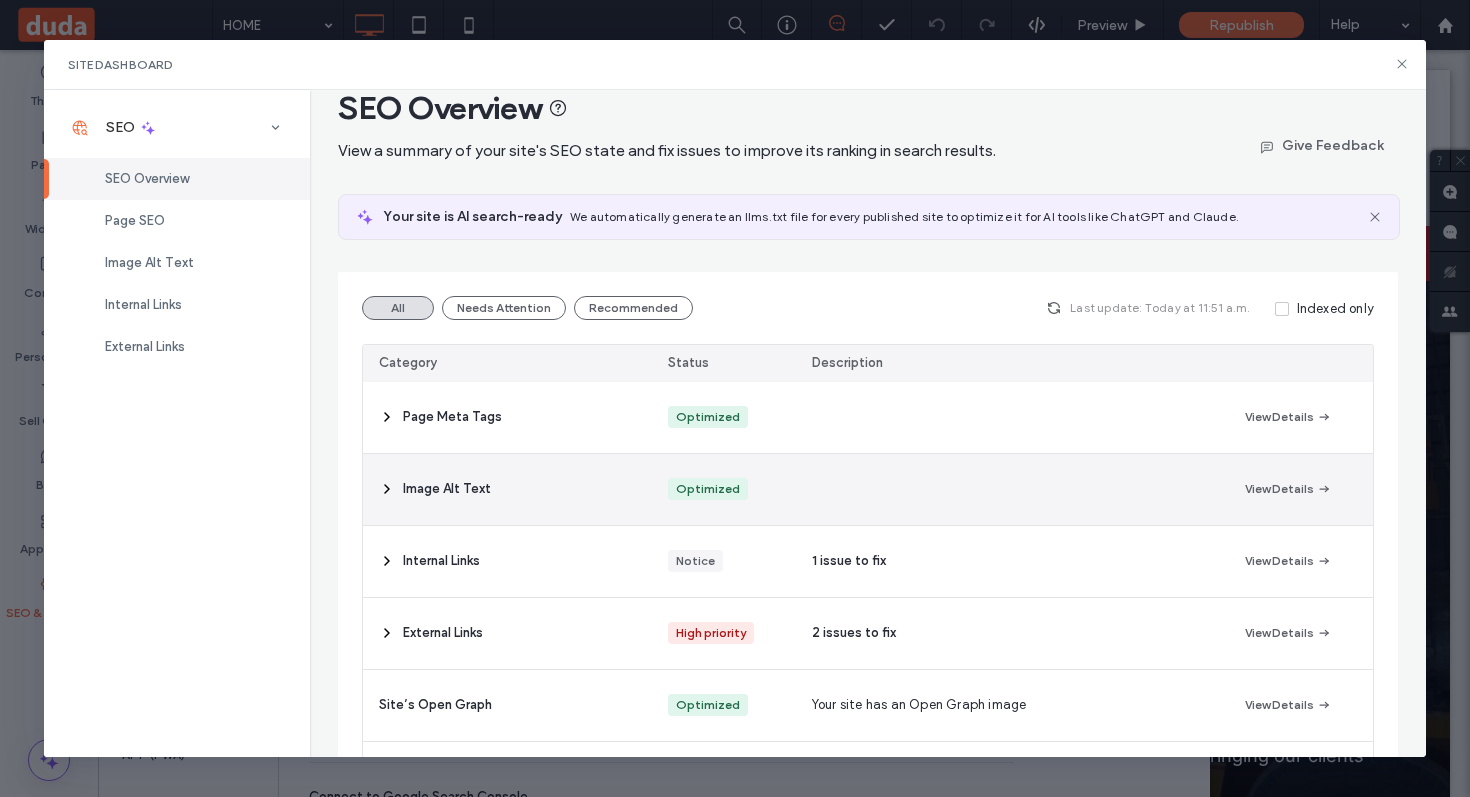 scroll, scrollTop: 55, scrollLeft: 0, axis: vertical 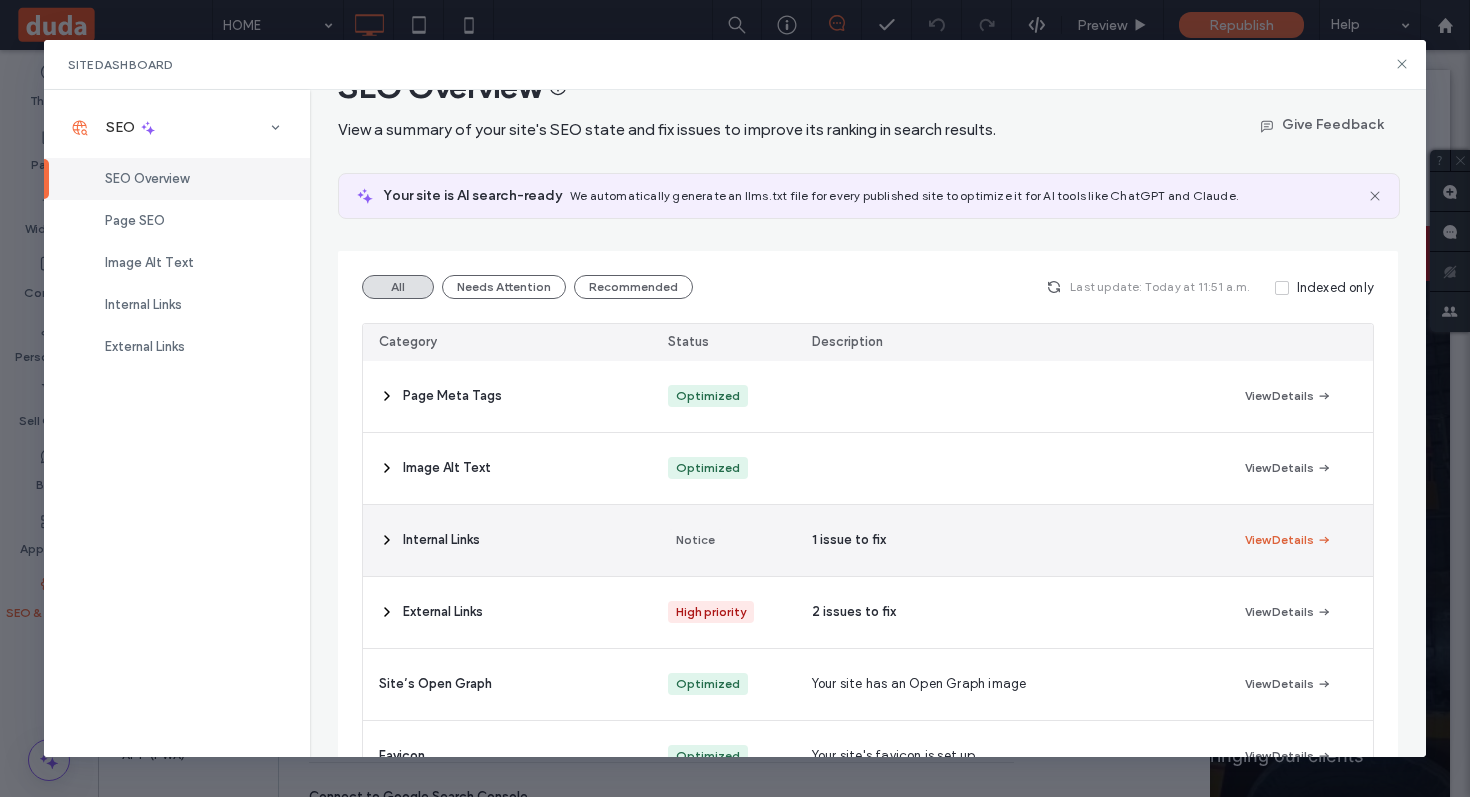 click on "View Details" at bounding box center (1288, 540) 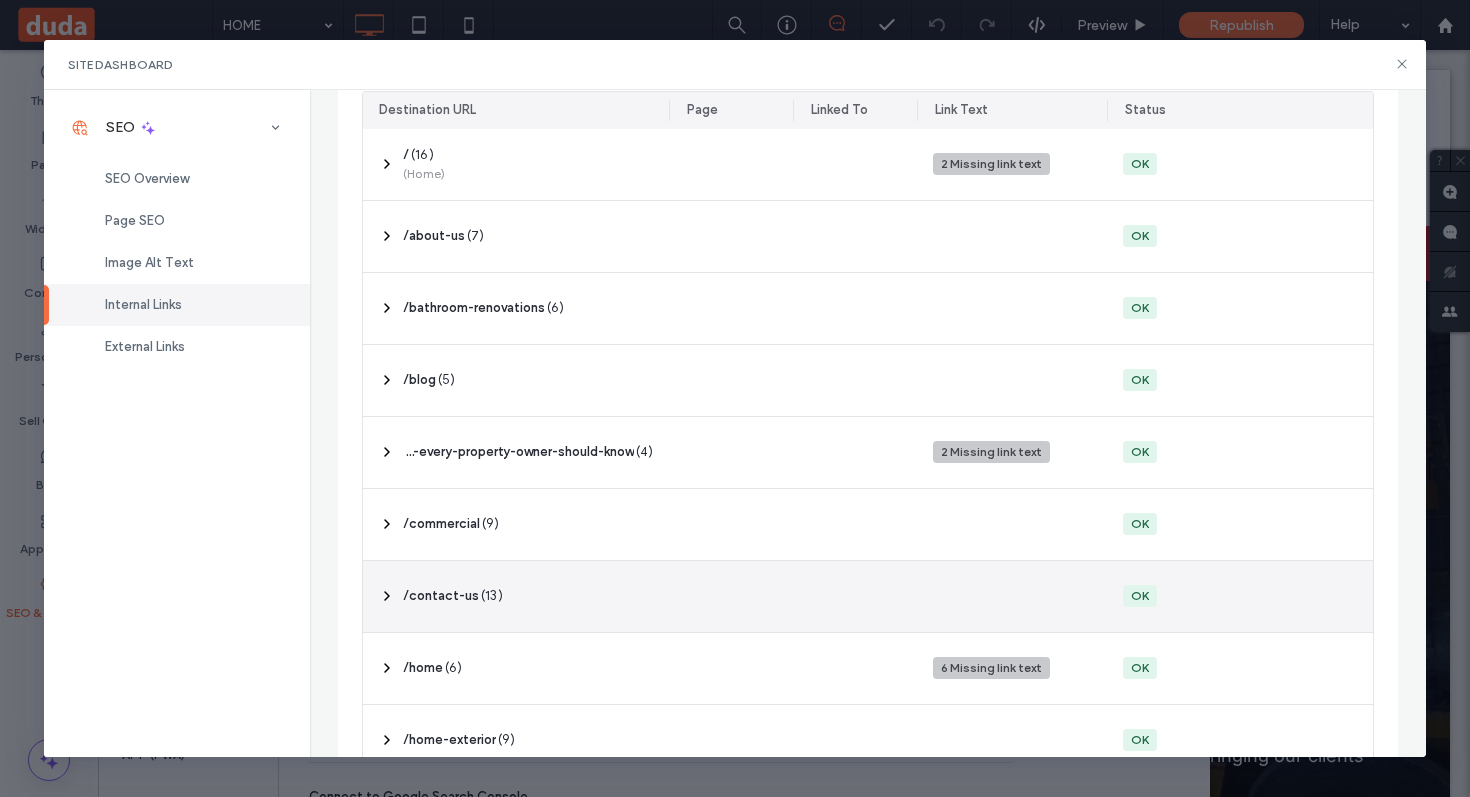 scroll, scrollTop: 335, scrollLeft: 0, axis: vertical 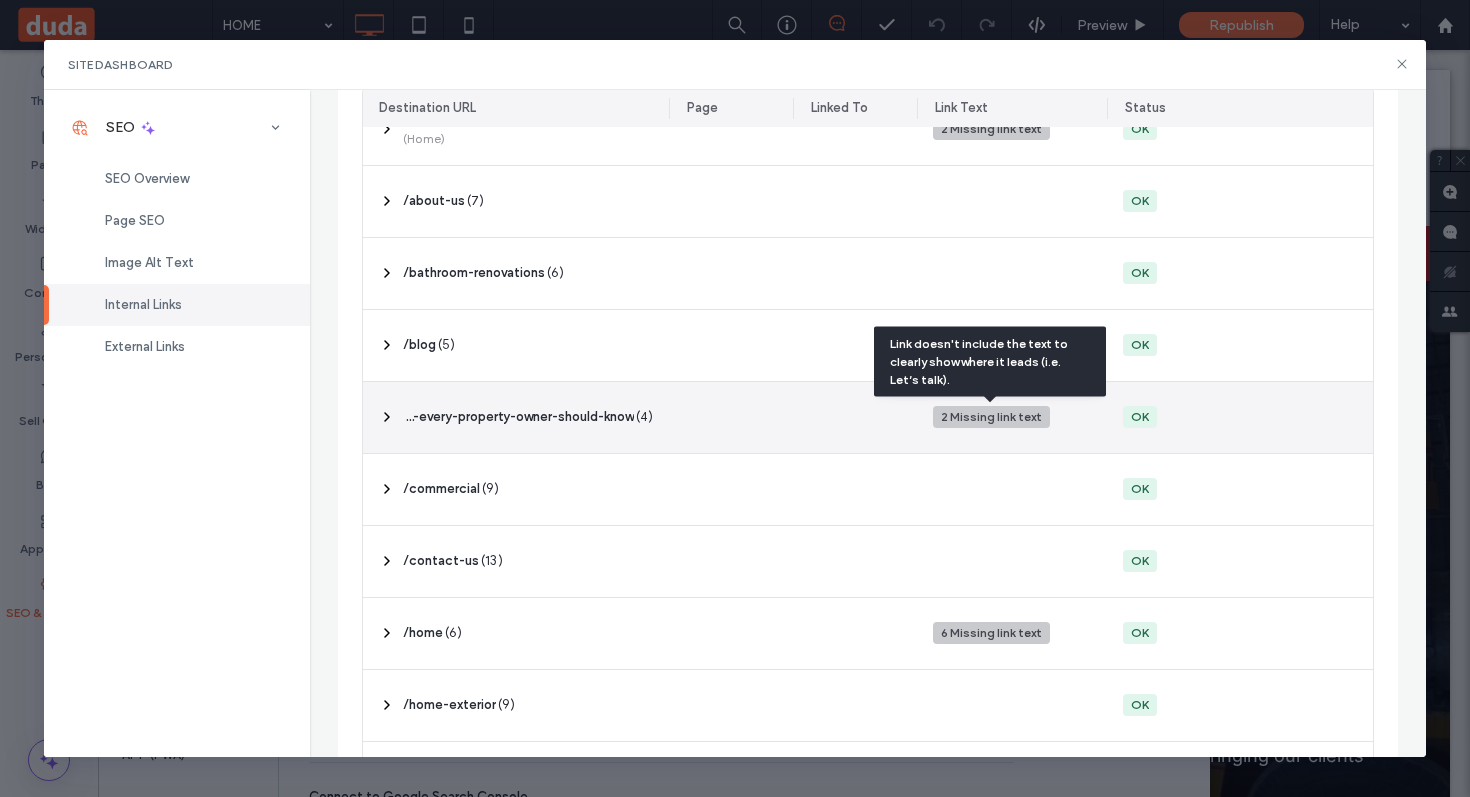 click on "2 Missing link text" at bounding box center (991, 417) 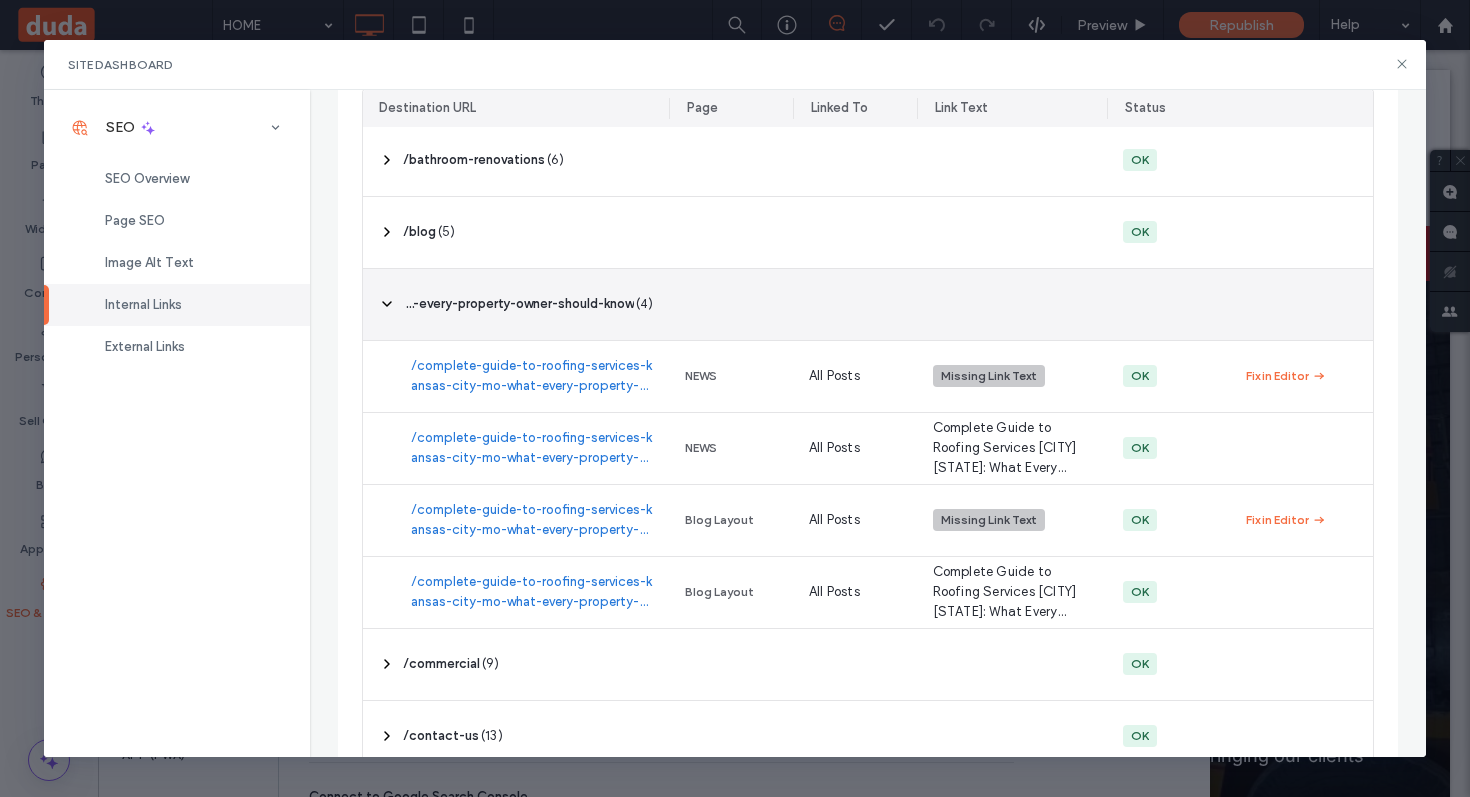 scroll, scrollTop: 470, scrollLeft: 0, axis: vertical 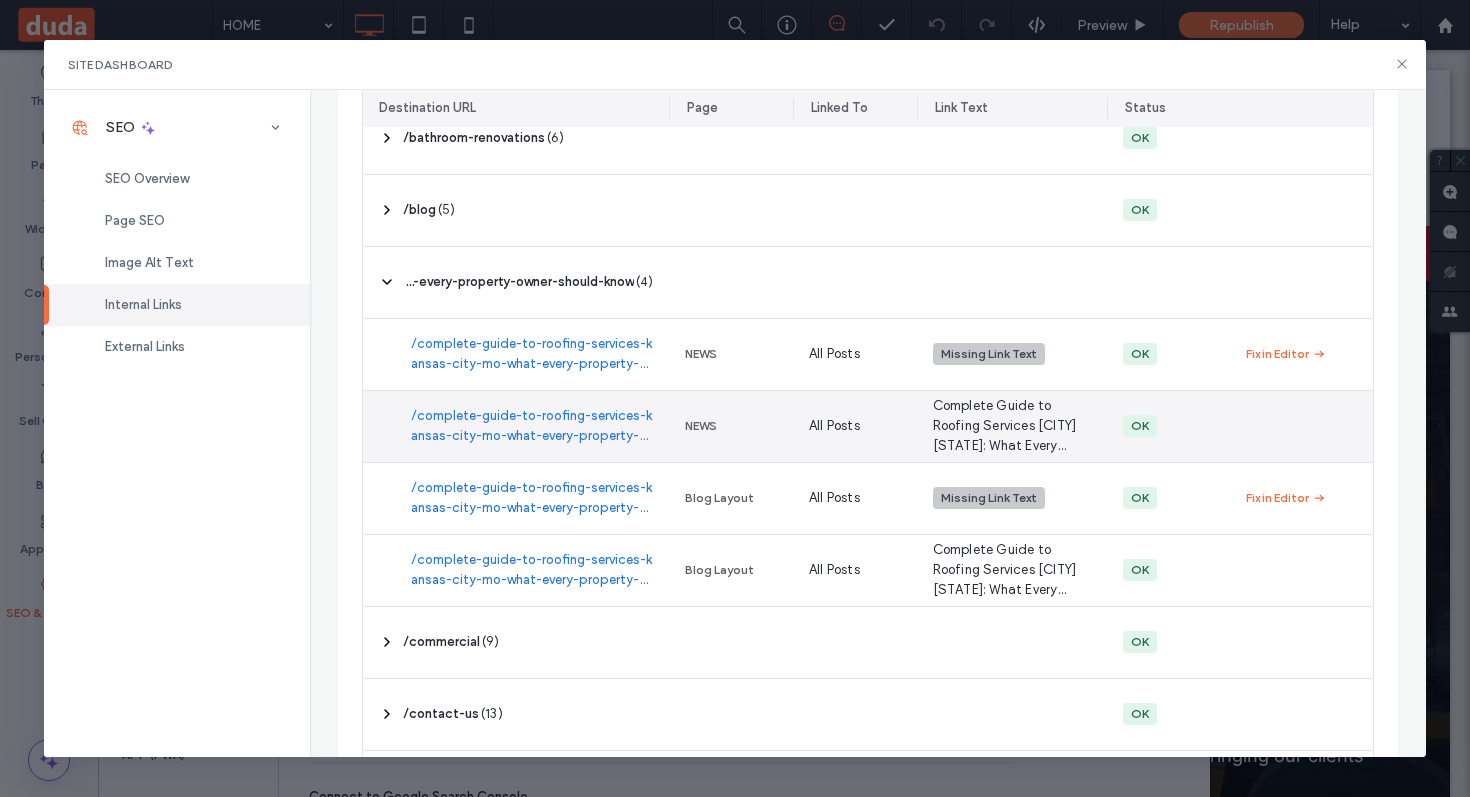 click on "Complete Guide to Roofing Services Kansas City MO: What Every Property Owner Should Know" at bounding box center [1012, 426] 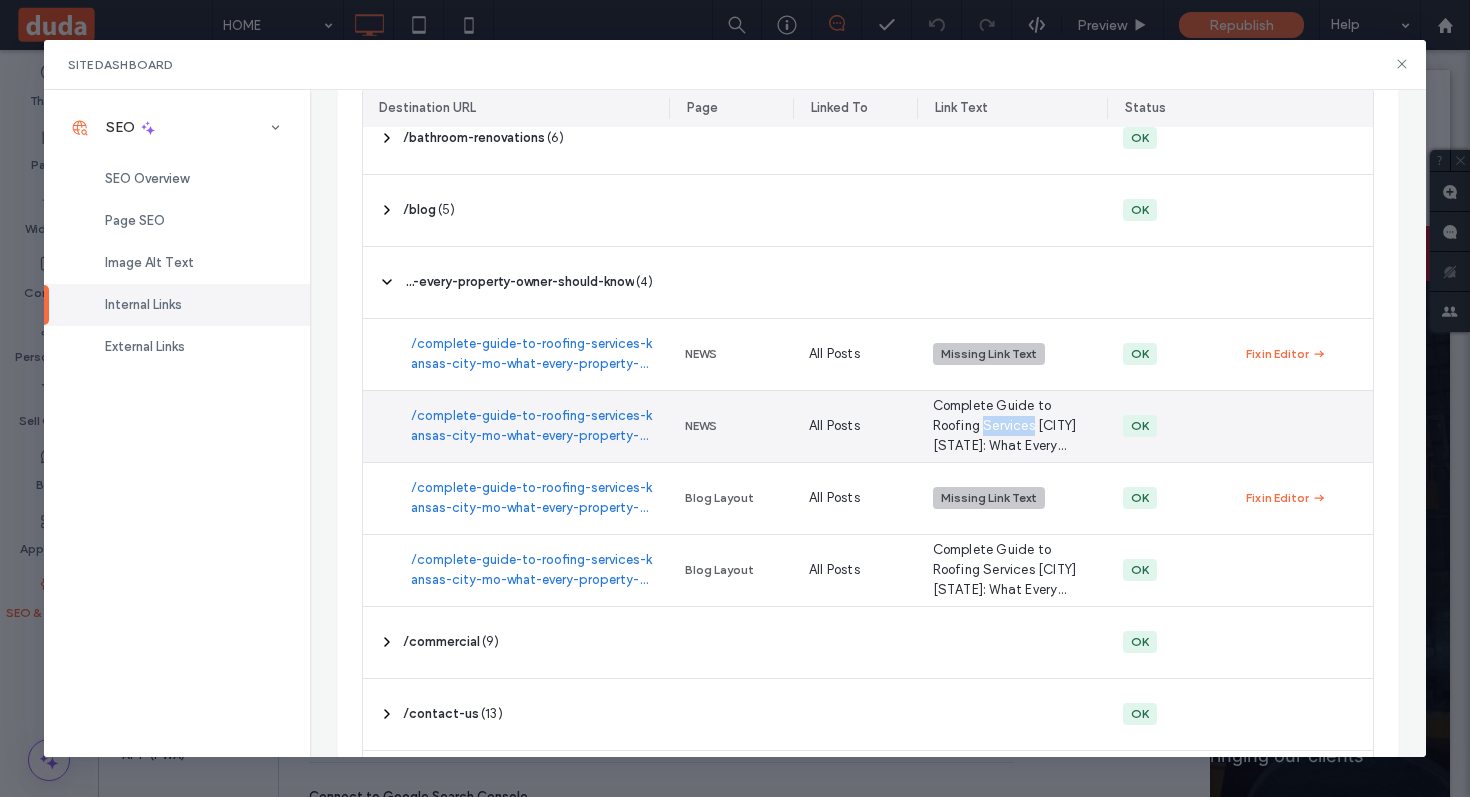 click on "Complete Guide to Roofing Services Kansas City MO: What Every Property Owner Should Know" at bounding box center [1012, 426] 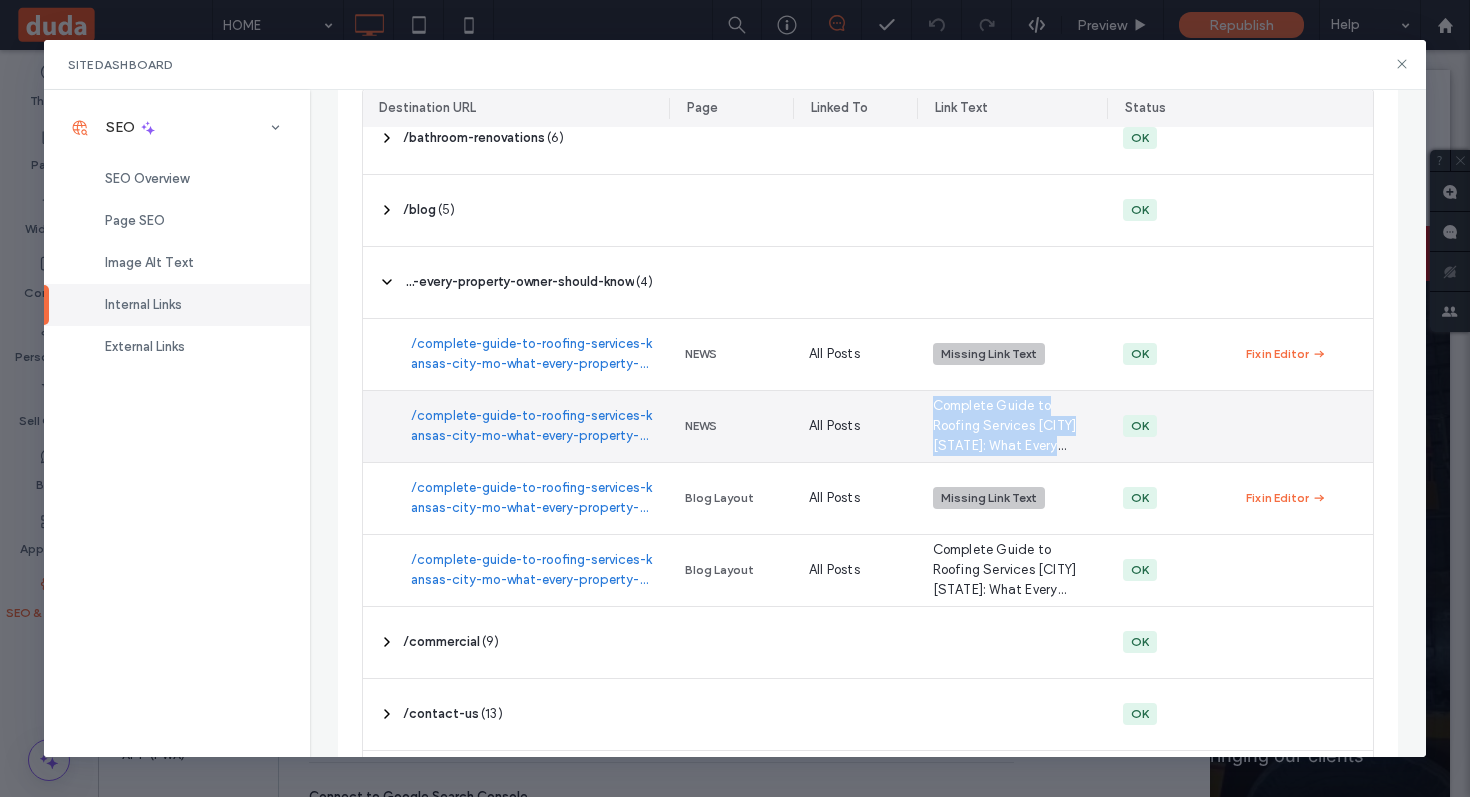 click on "Complete Guide to Roofing Services Kansas City MO: What Every Property Owner Should Know" at bounding box center [1012, 426] 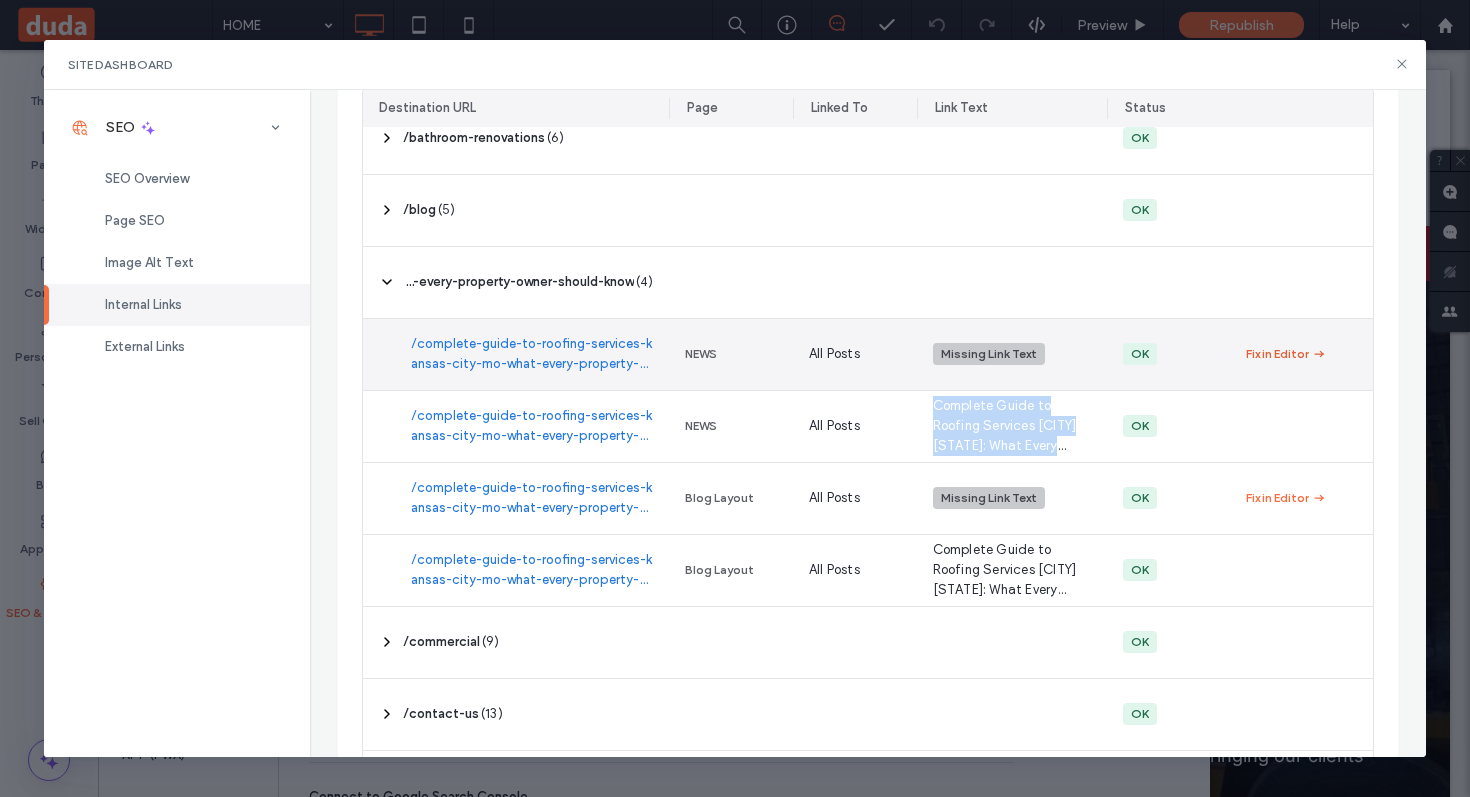 click on "Fix in Editor" at bounding box center [1277, 354] 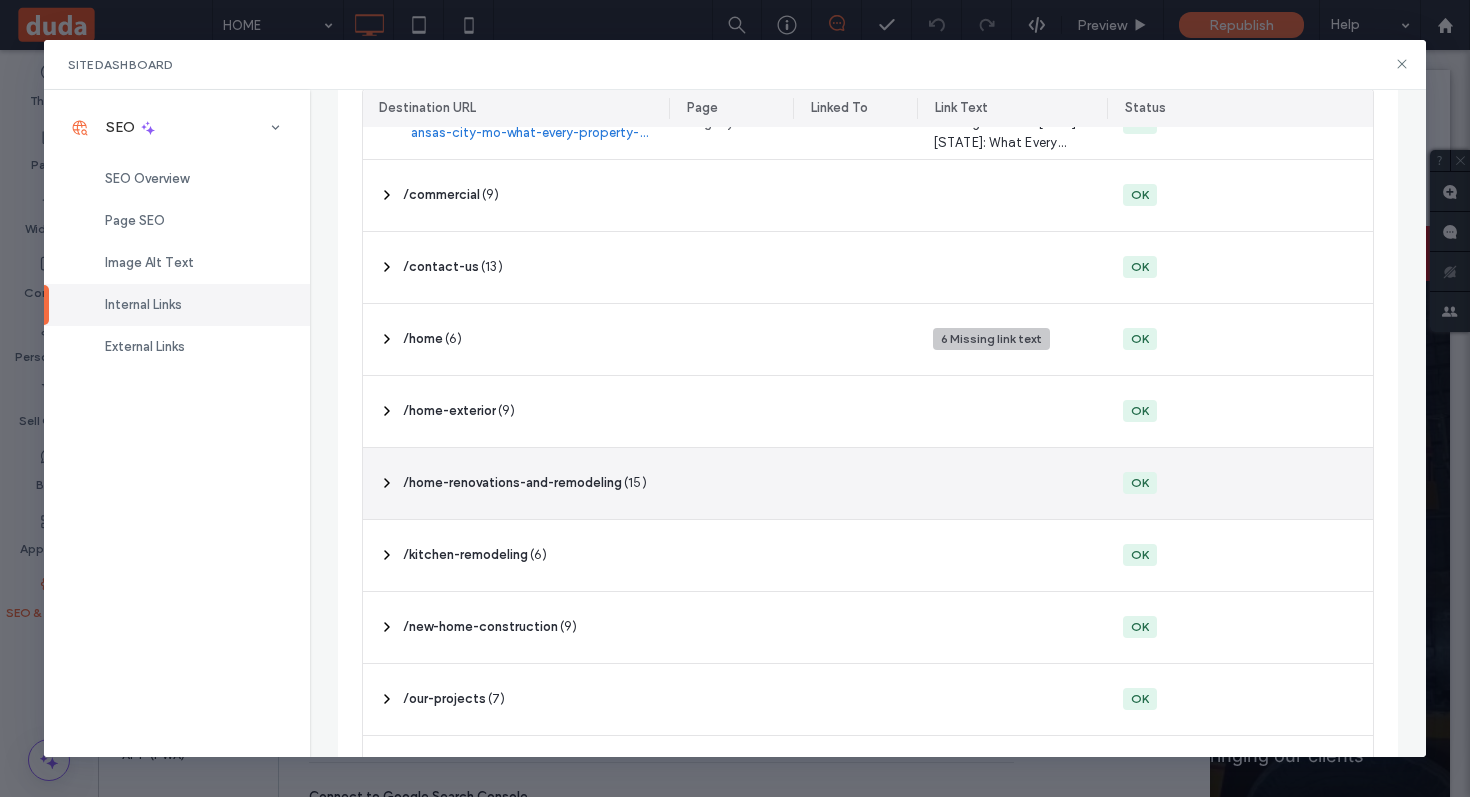 scroll, scrollTop: 909, scrollLeft: 0, axis: vertical 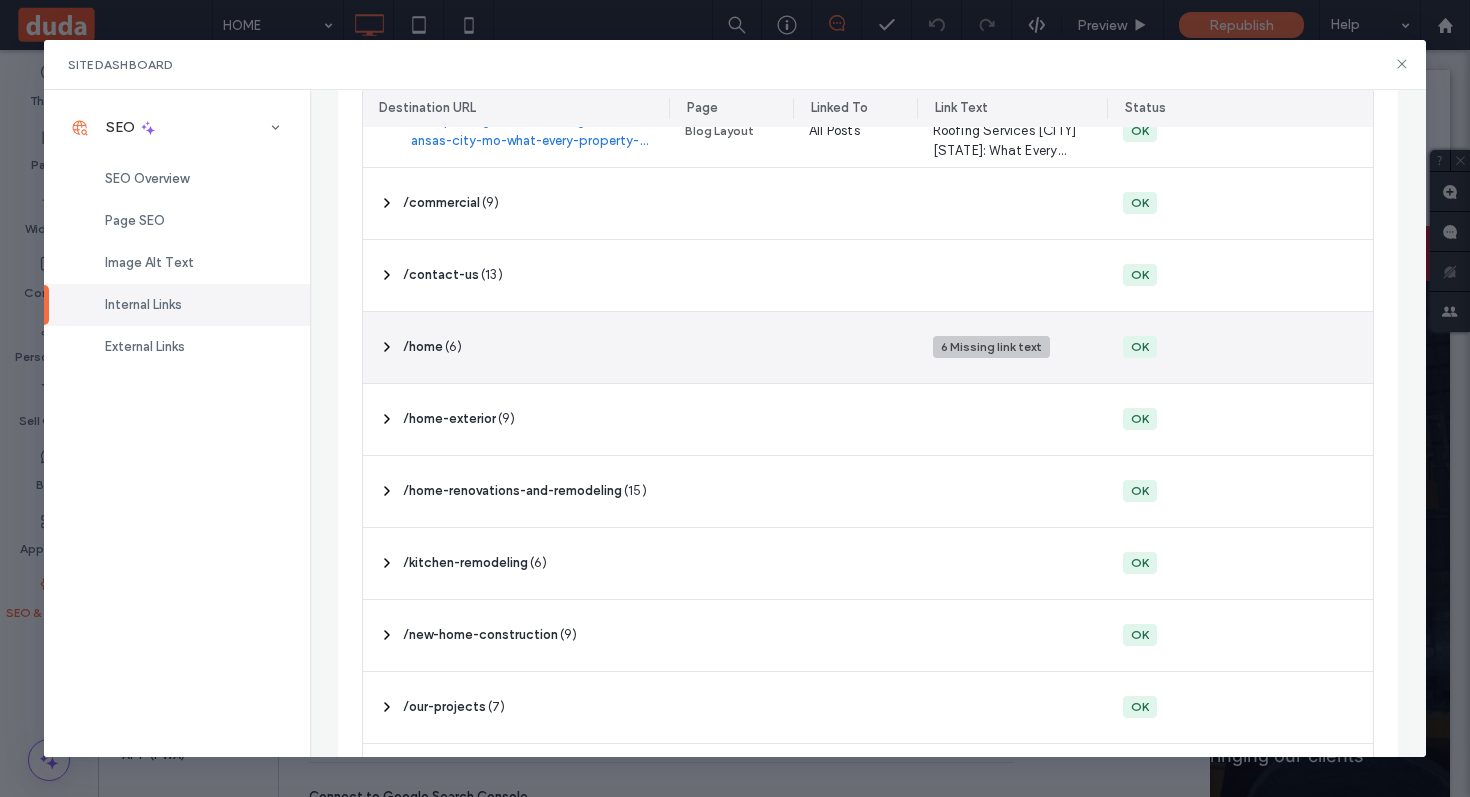 click 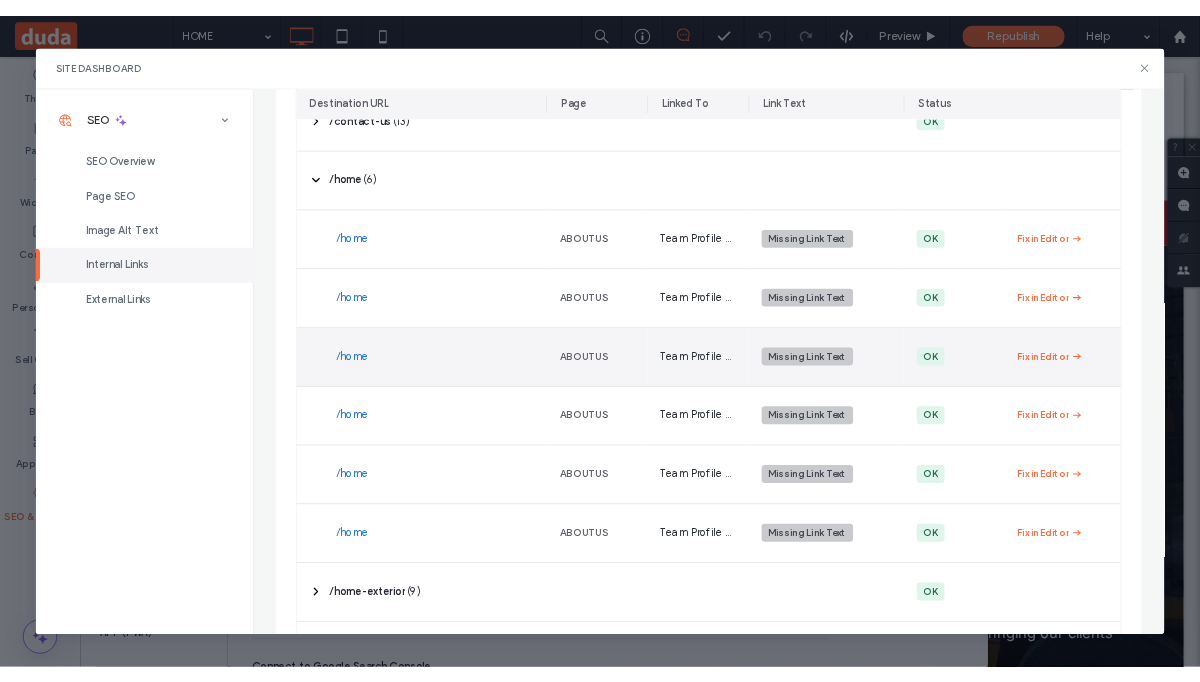 scroll, scrollTop: 1082, scrollLeft: 0, axis: vertical 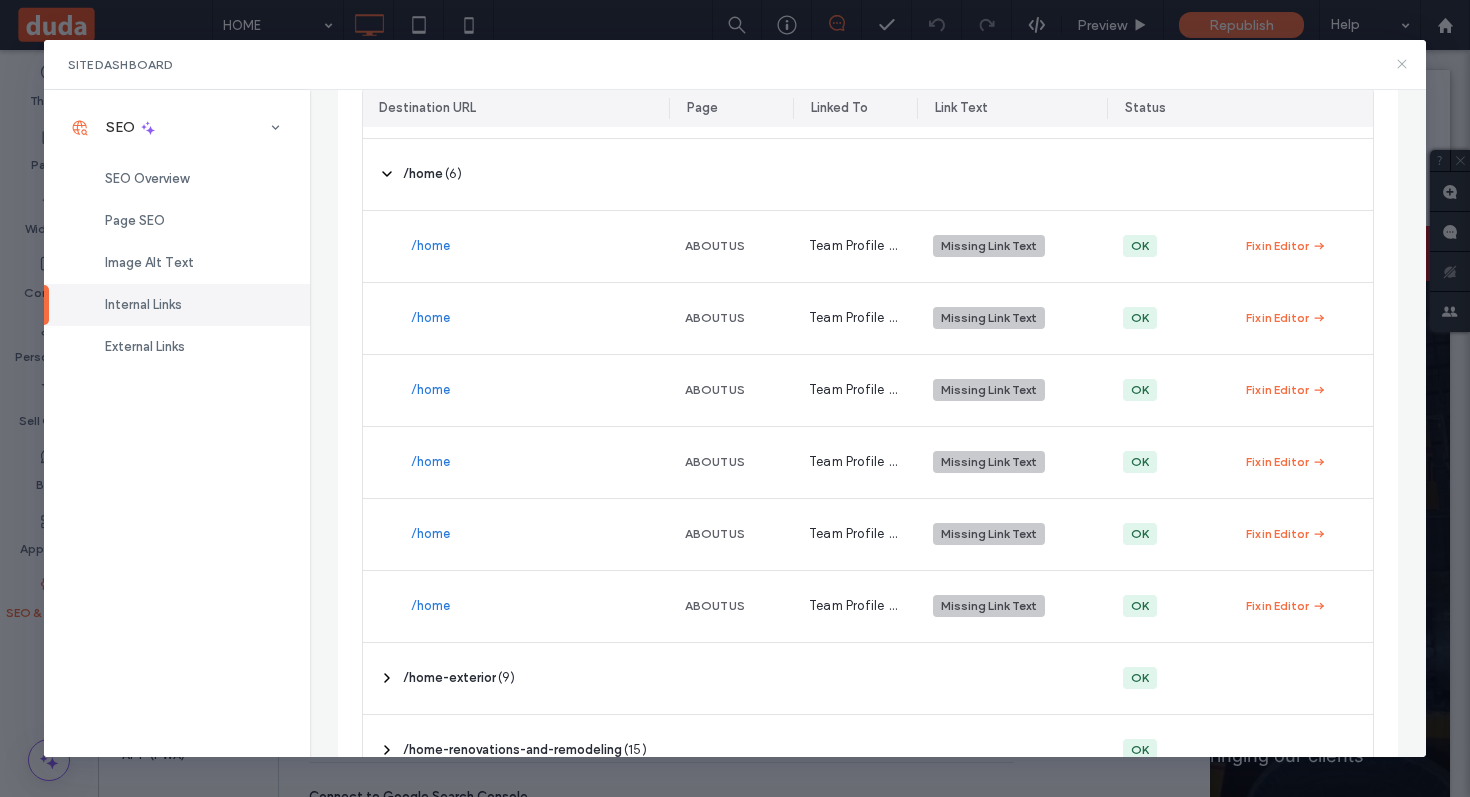 click 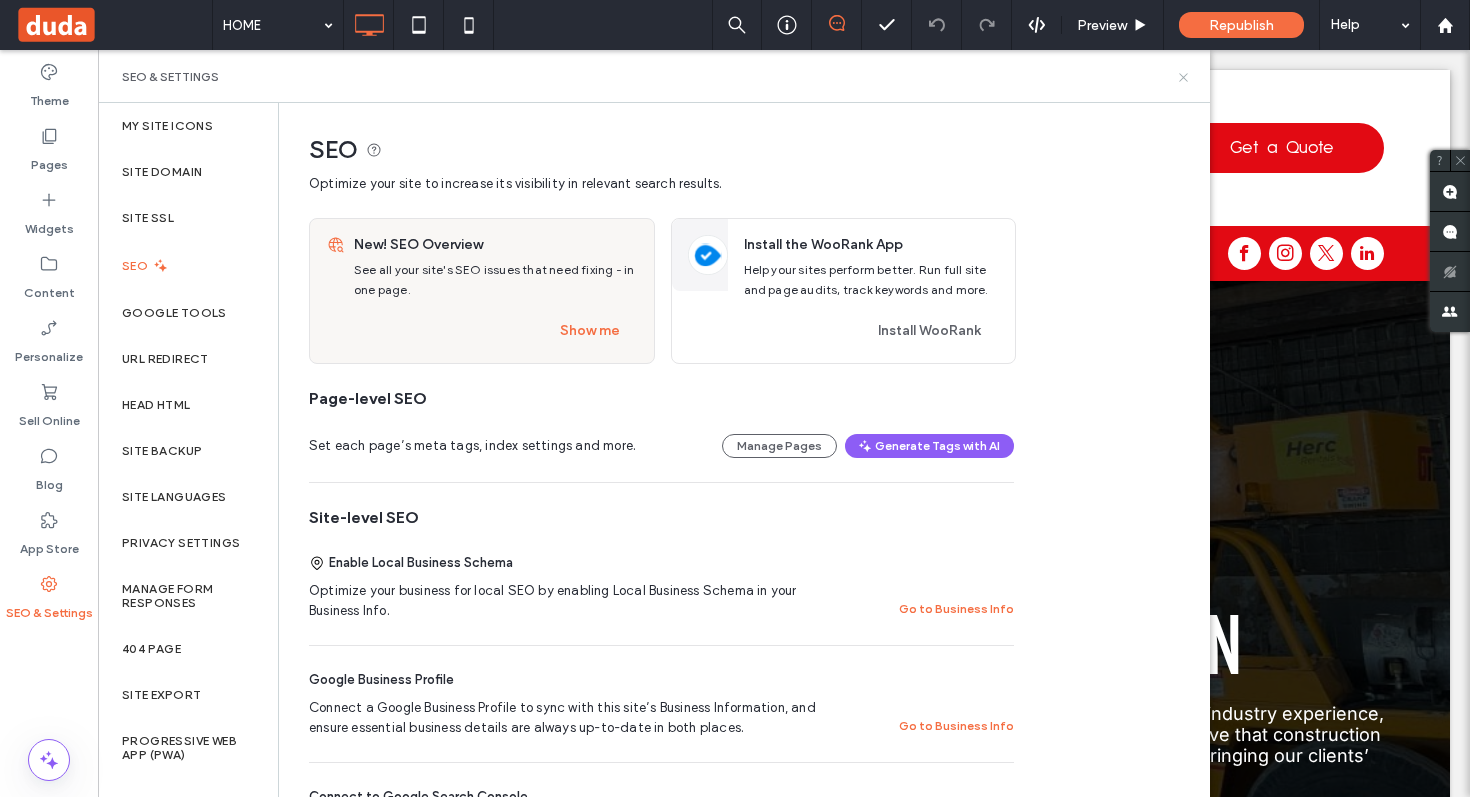 click 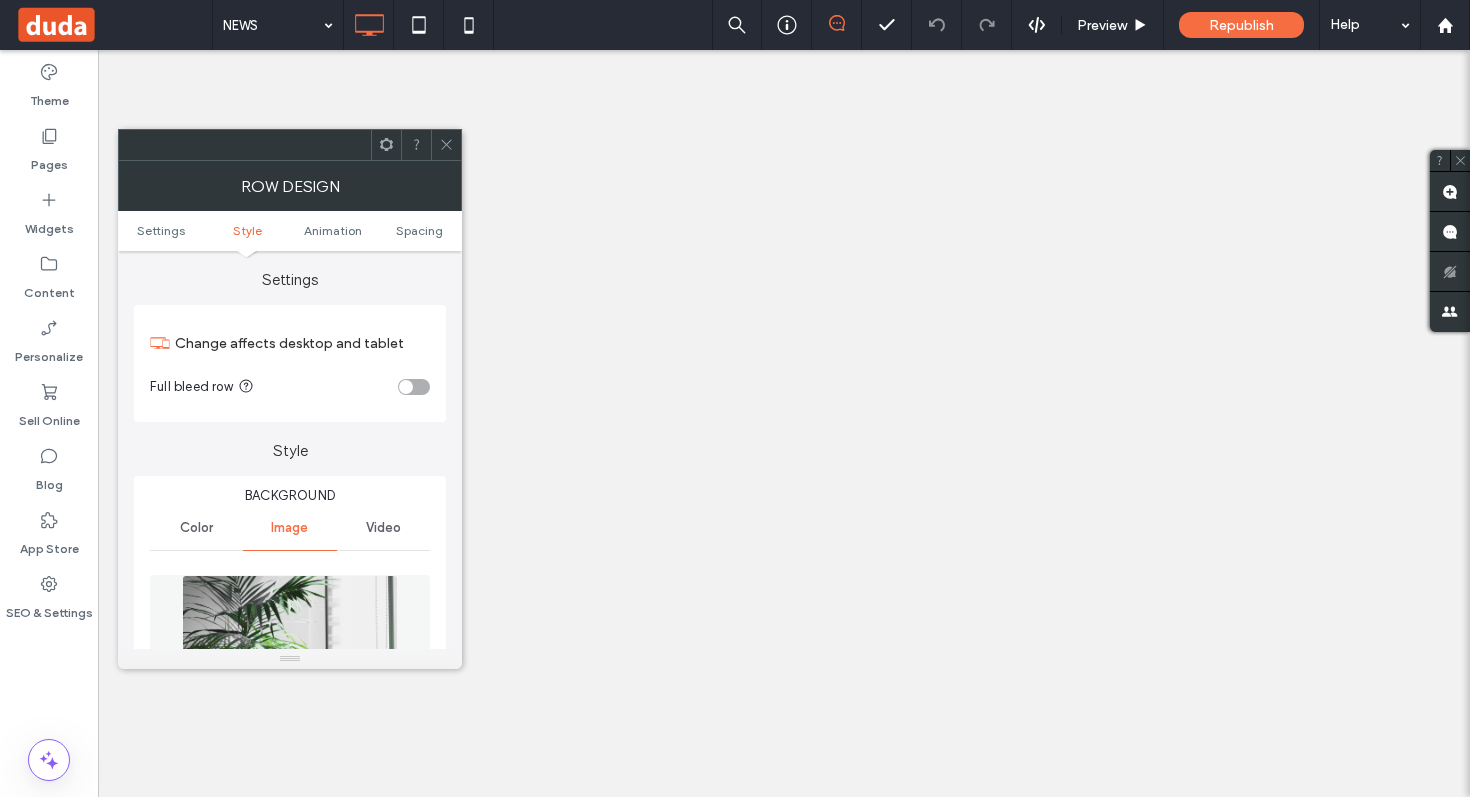 scroll, scrollTop: 0, scrollLeft: 0, axis: both 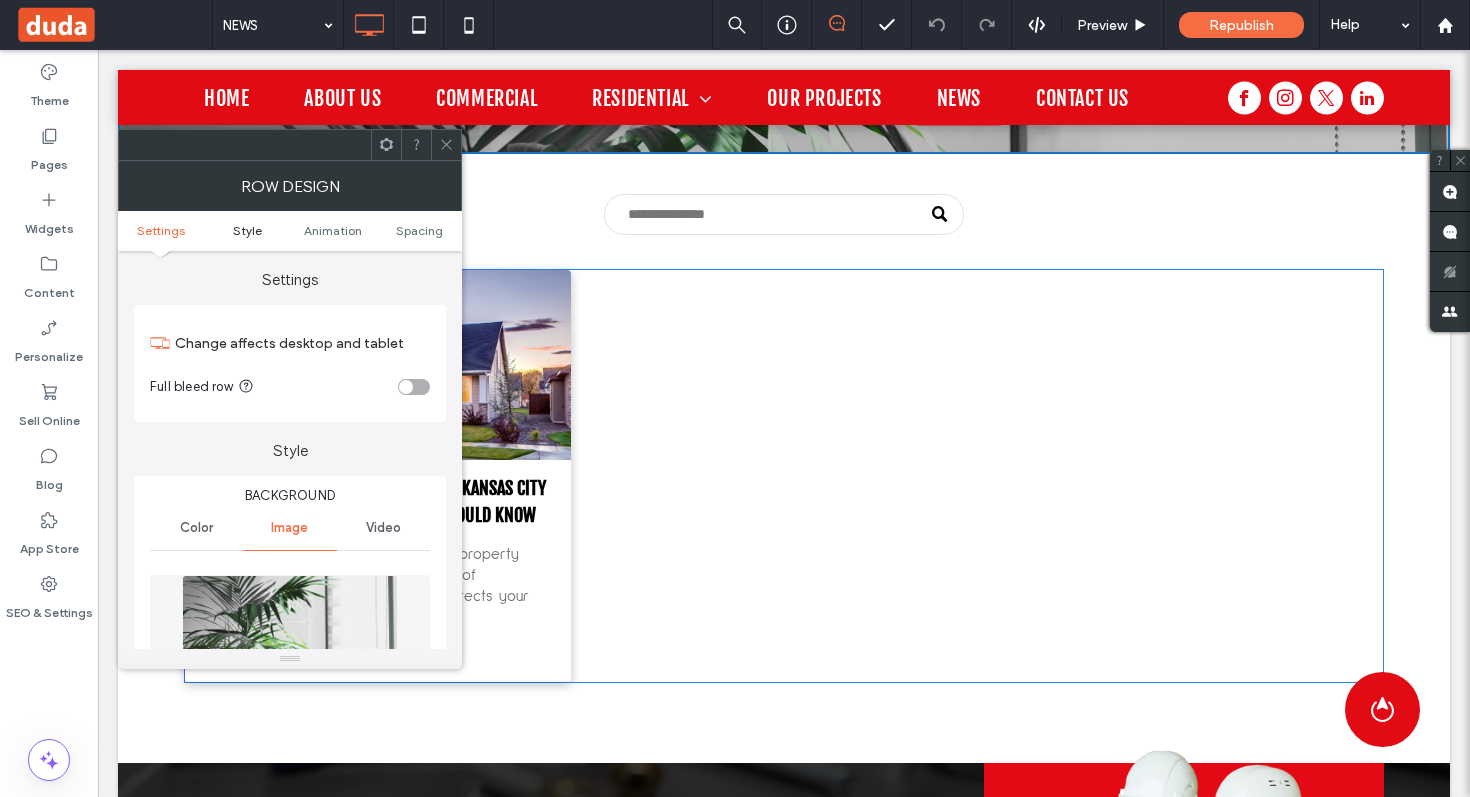 click on "Style" at bounding box center [247, 230] 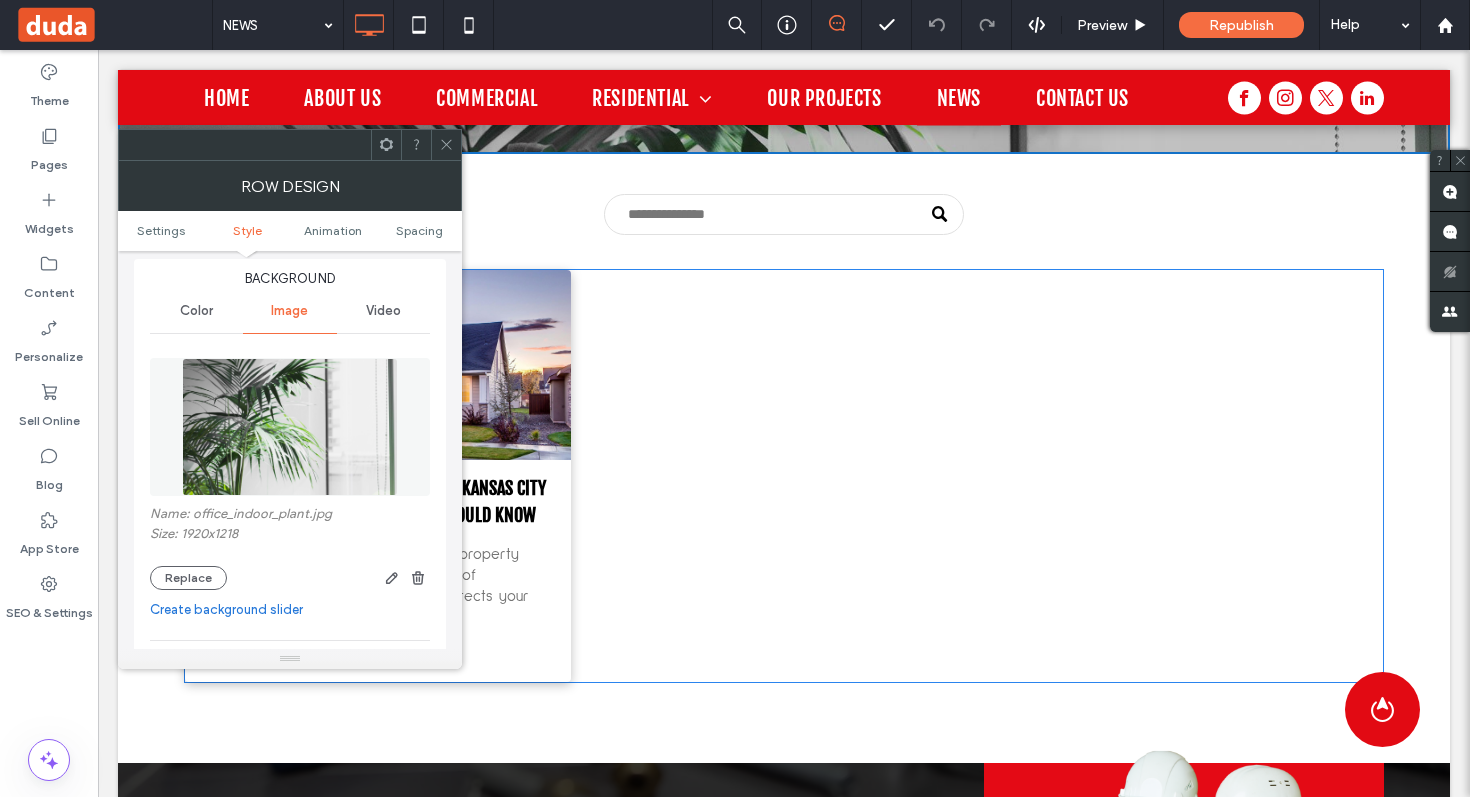 scroll, scrollTop: 0, scrollLeft: 0, axis: both 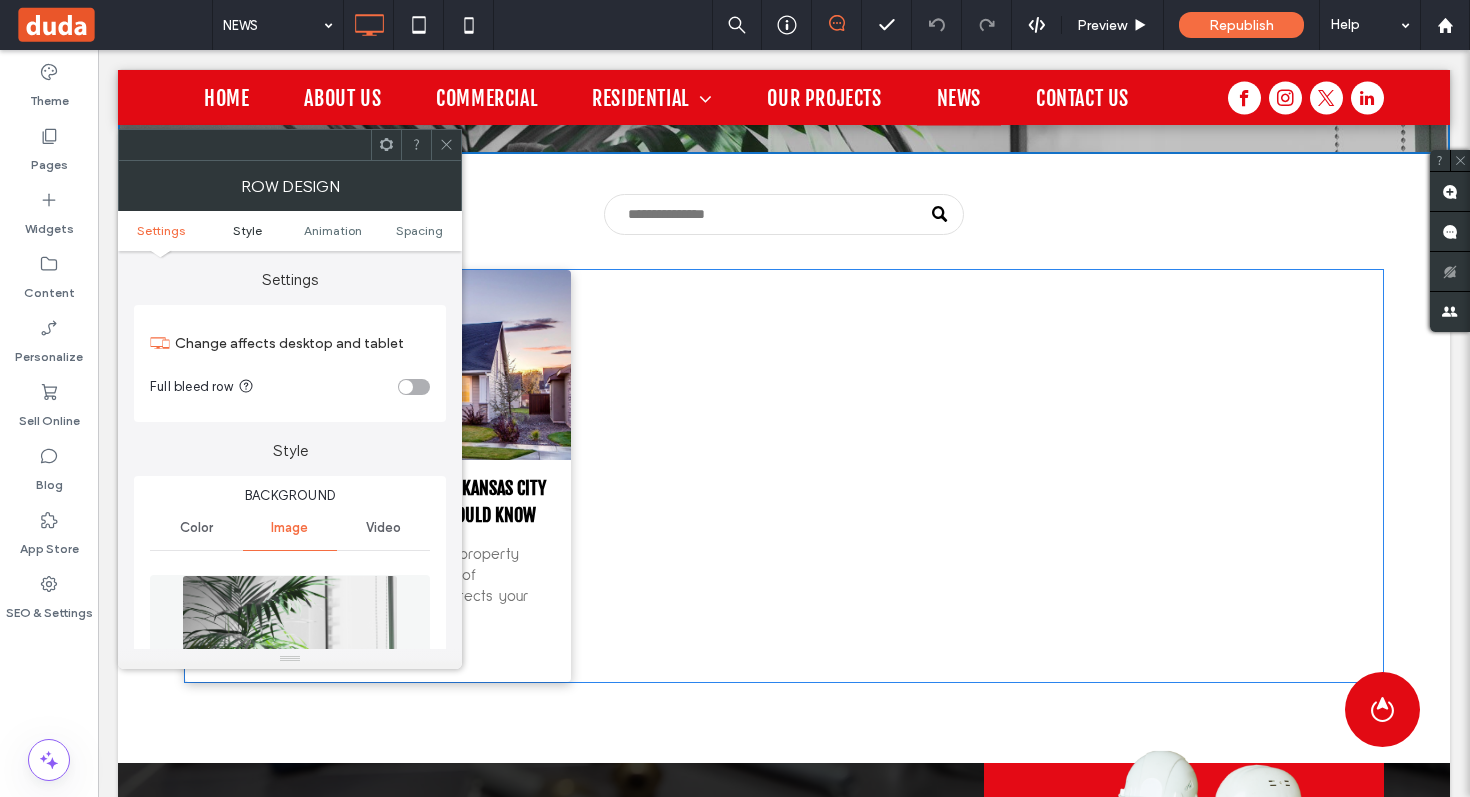 click on "Style" at bounding box center (247, 230) 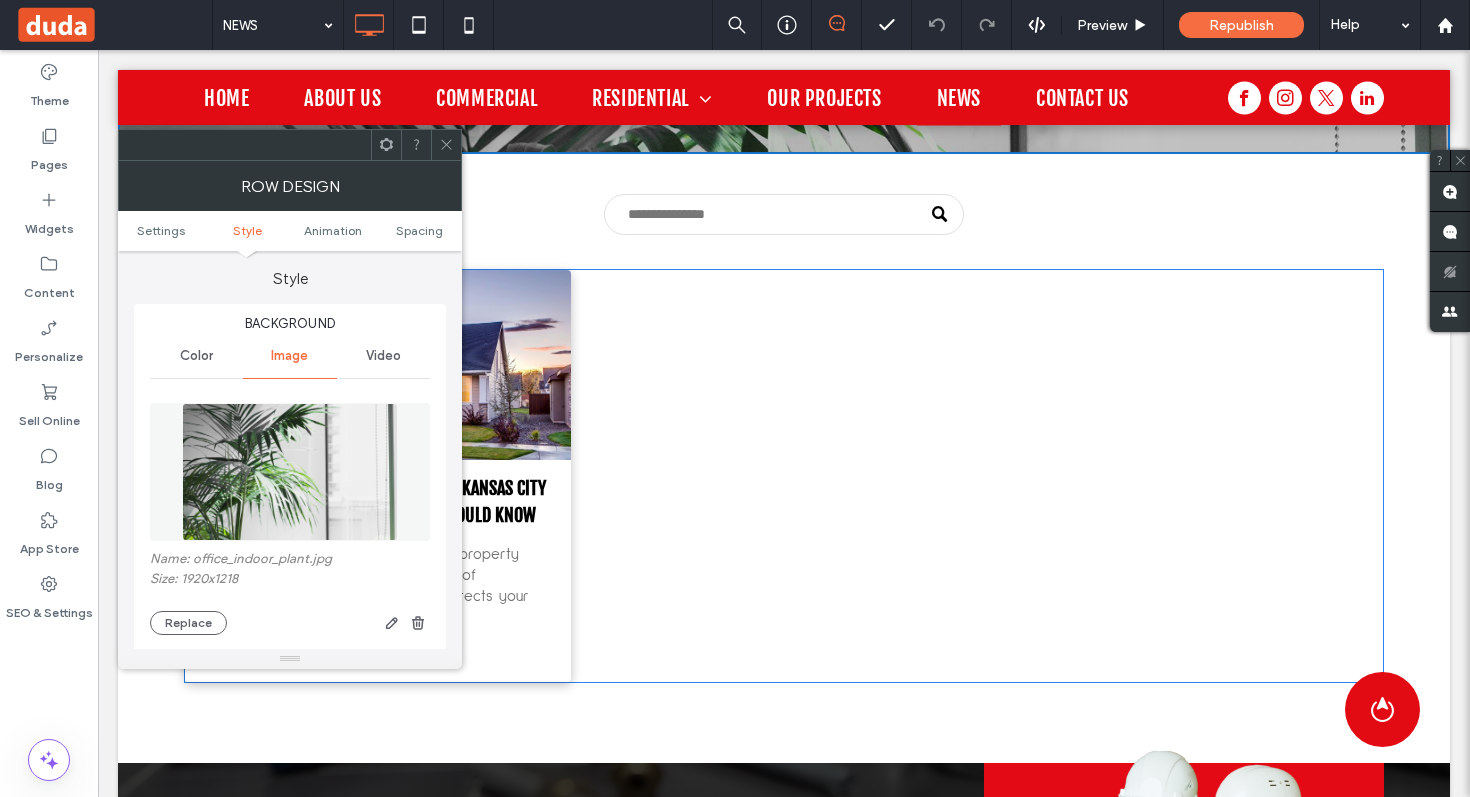 scroll, scrollTop: 172, scrollLeft: 0, axis: vertical 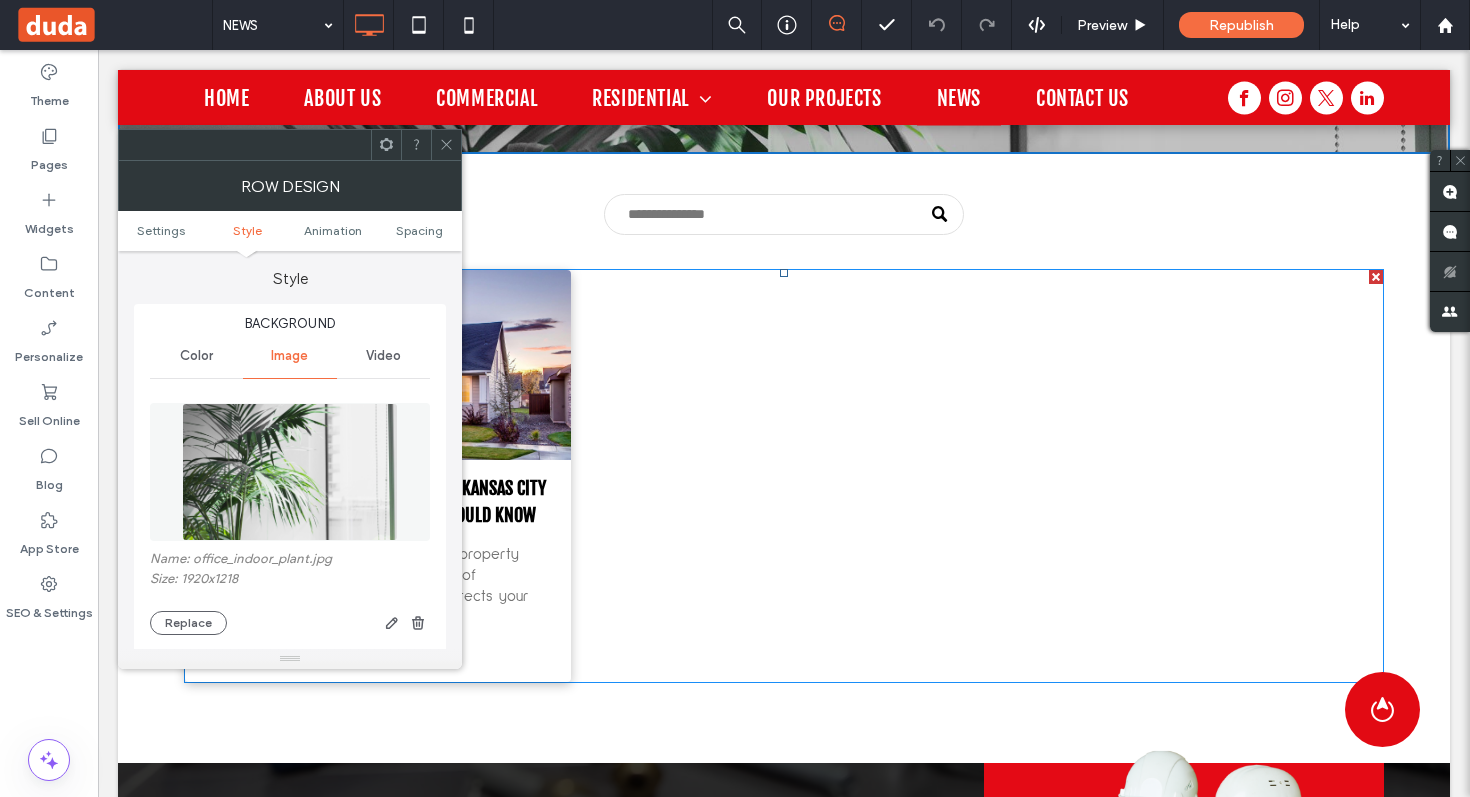 click on "Complete Guide to Roofing Services [CITY] [STATE]: What Every Property Owner Should Know
By T-Mac Construction
•
[MONTH] 1, [YEAR]
Expert roofing services [CITY] [STATE] property owners trust. From storm repairs to roof replacements, T-Mac Construction protects your investment.
Read more →" at bounding box center [784, 476] 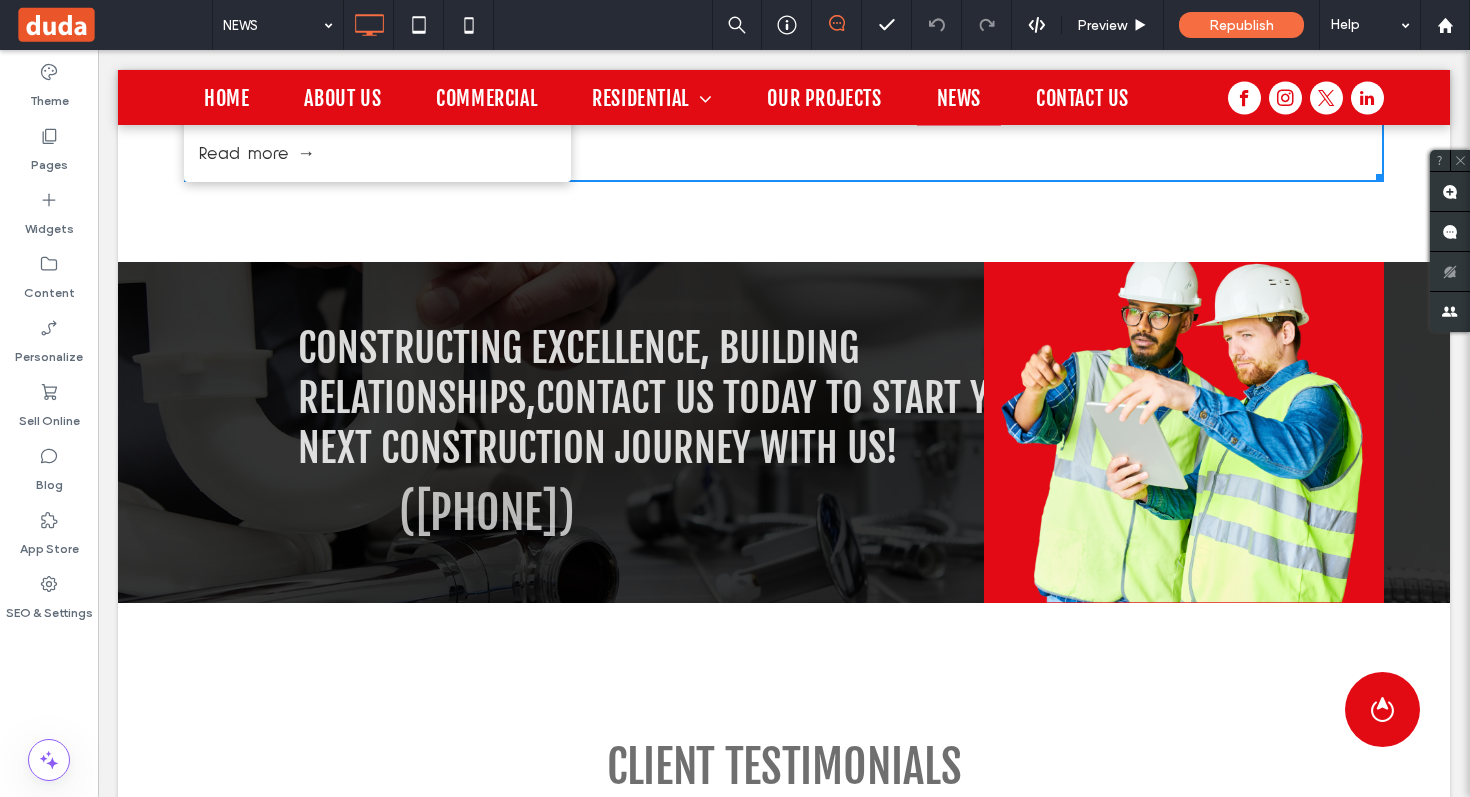 scroll, scrollTop: 893, scrollLeft: 0, axis: vertical 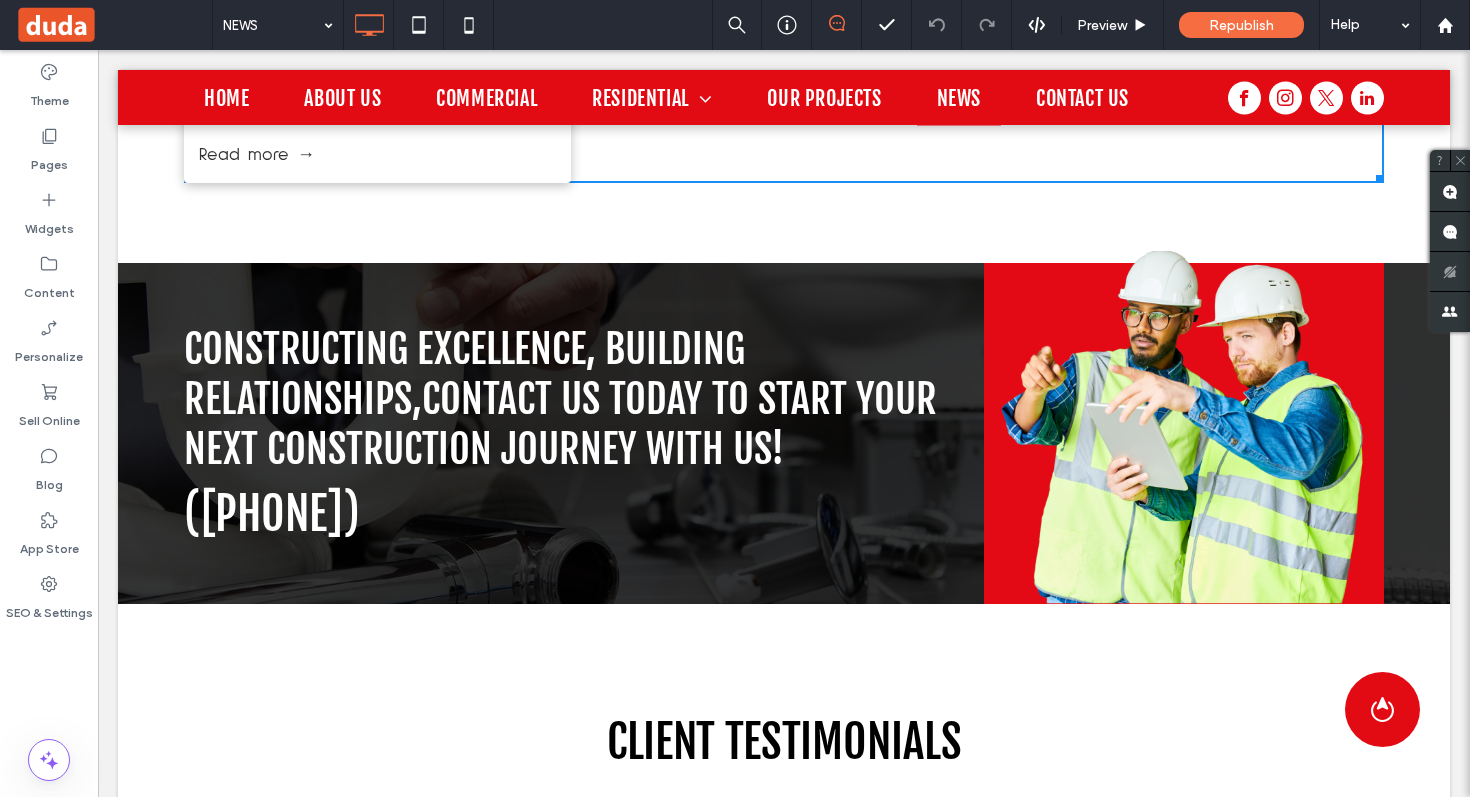 click at bounding box center [1184, 424] 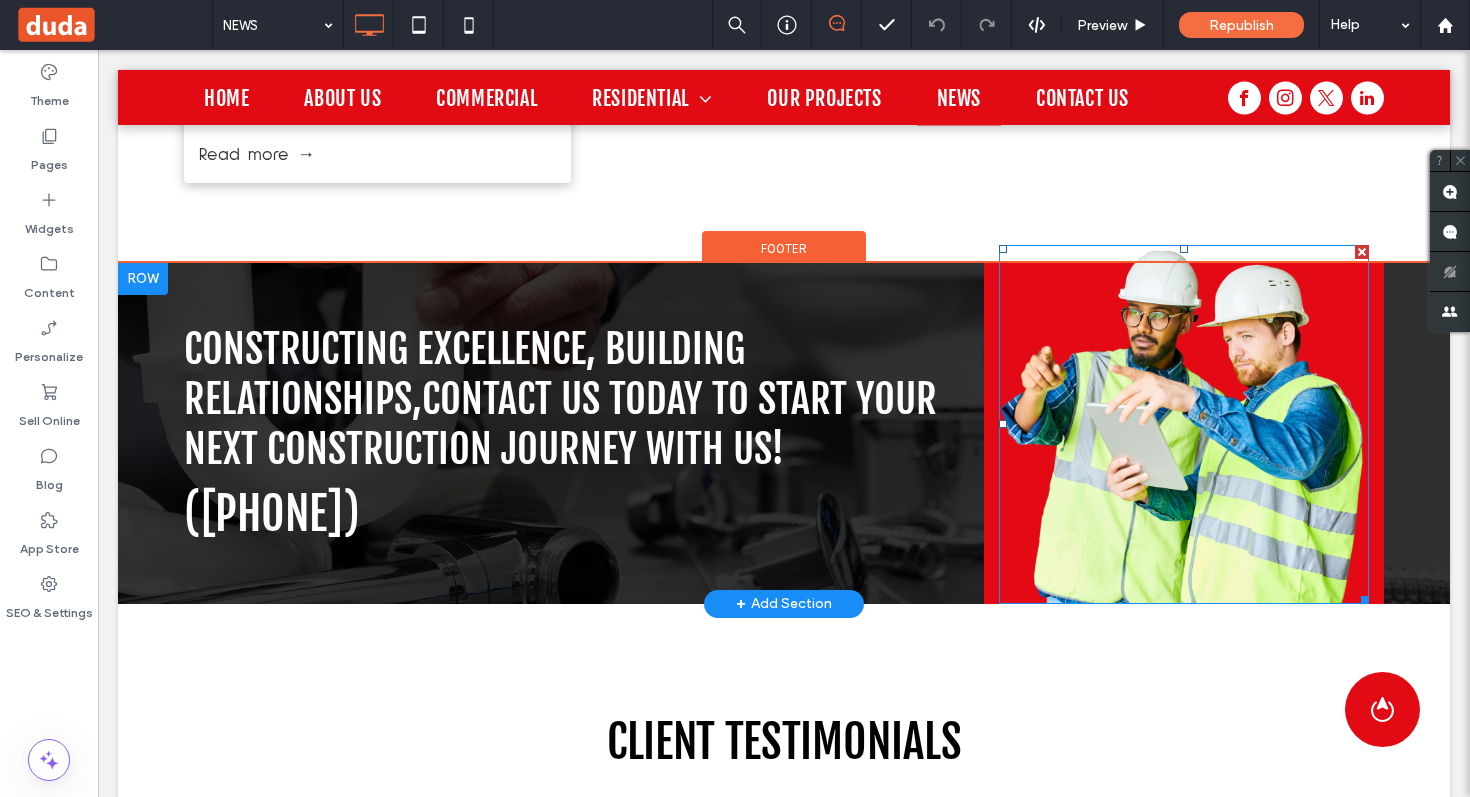 click at bounding box center (1184, 424) 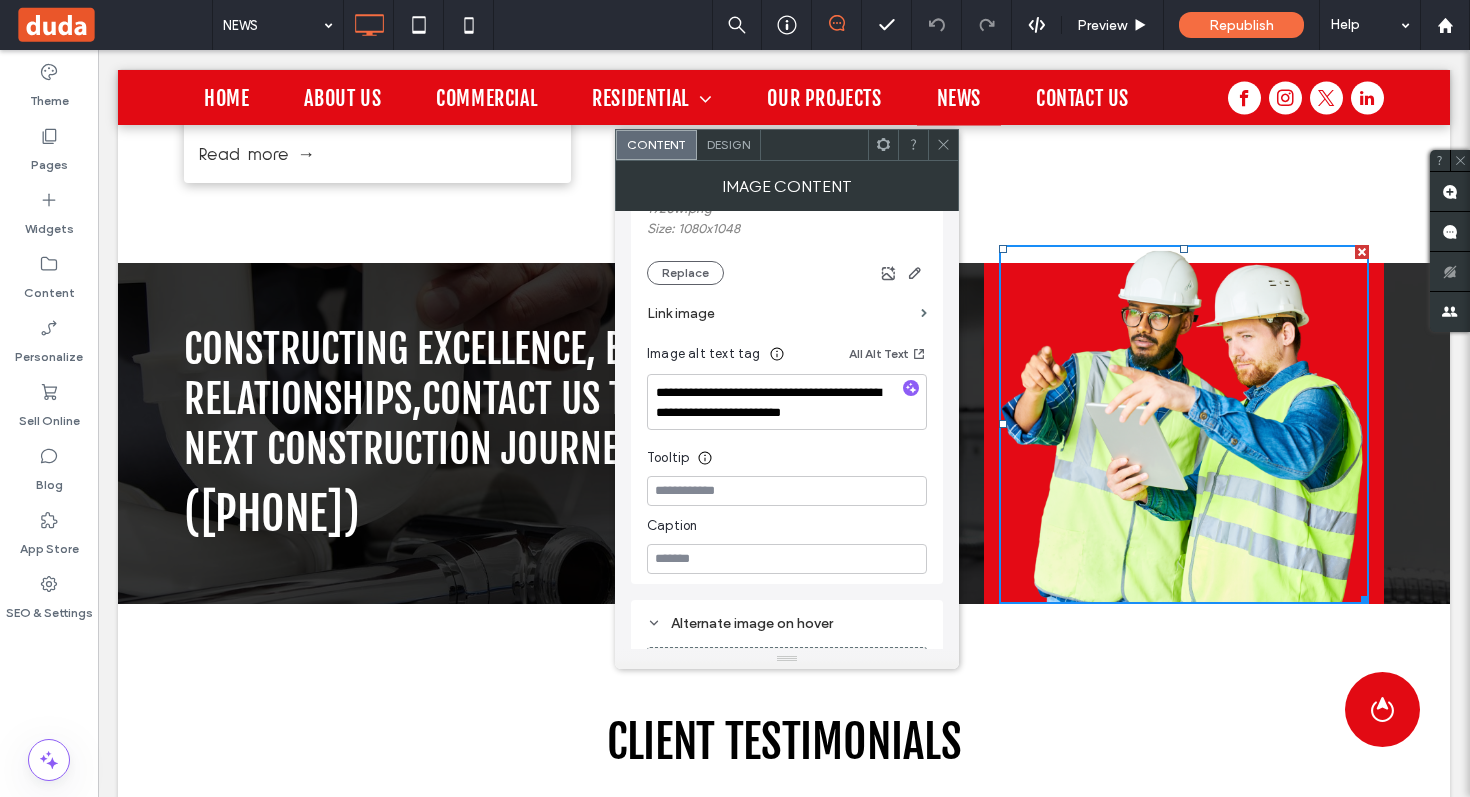 scroll, scrollTop: 253, scrollLeft: 0, axis: vertical 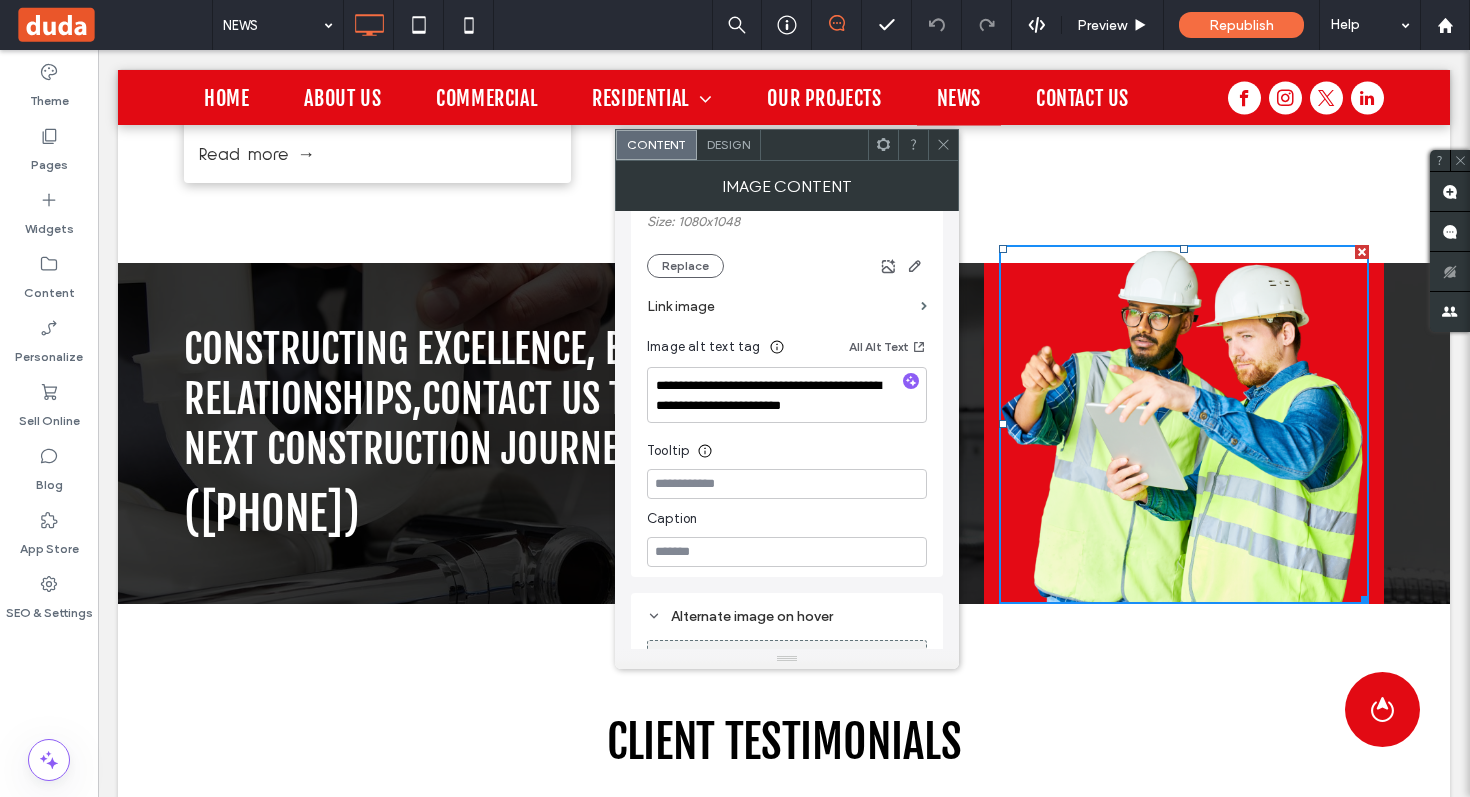 click at bounding box center [1184, 424] 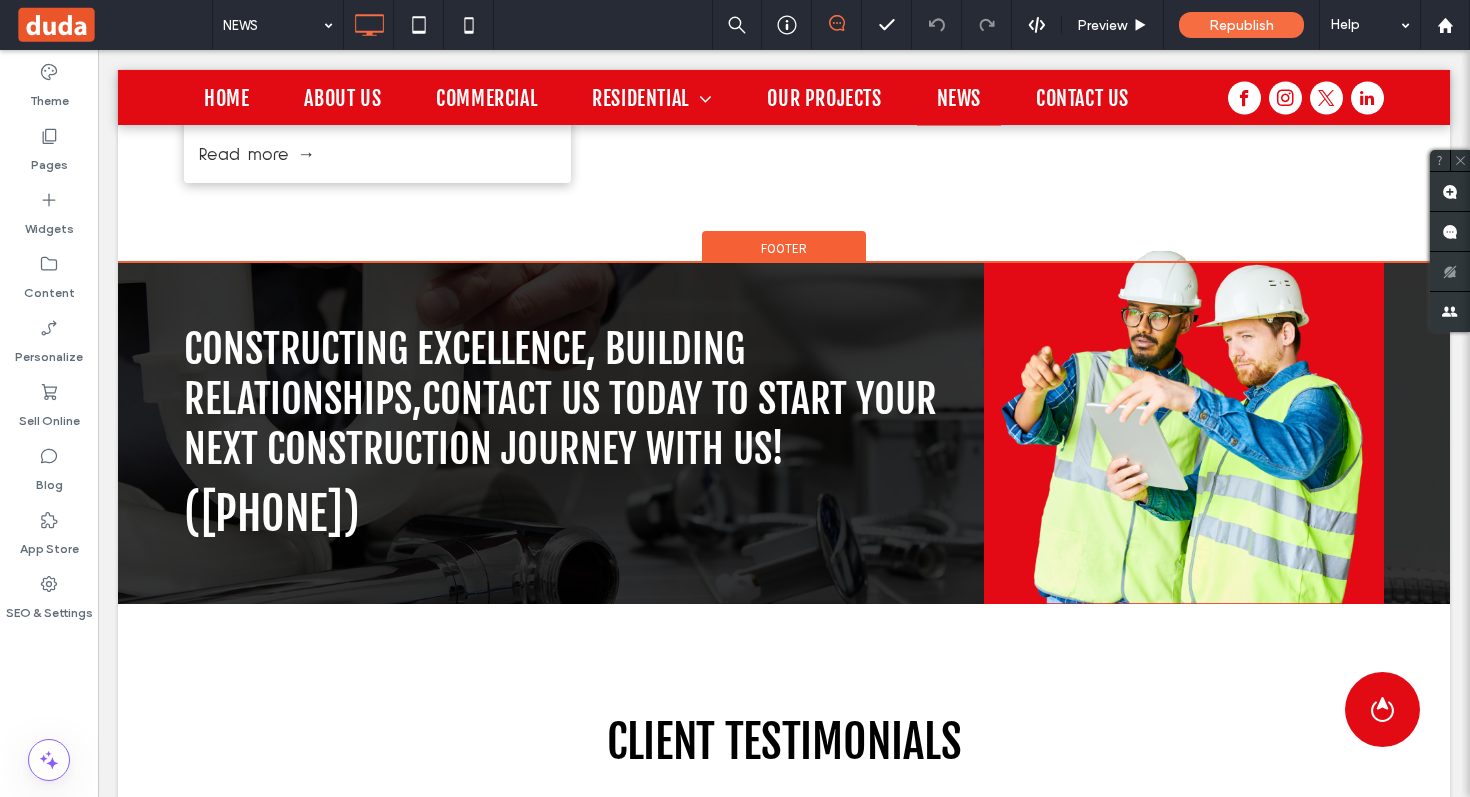 click at bounding box center [1382, 709] 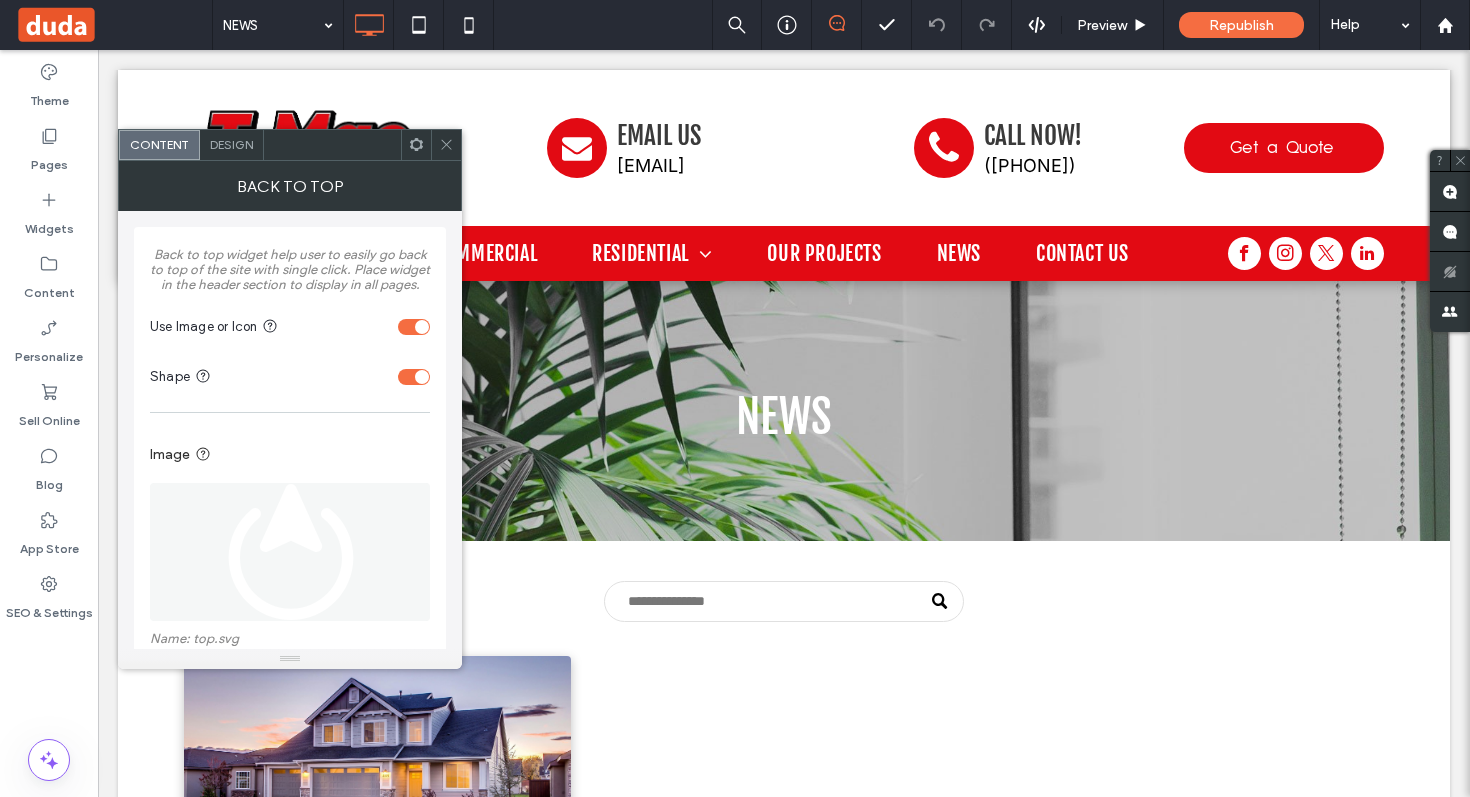 scroll, scrollTop: 0, scrollLeft: 0, axis: both 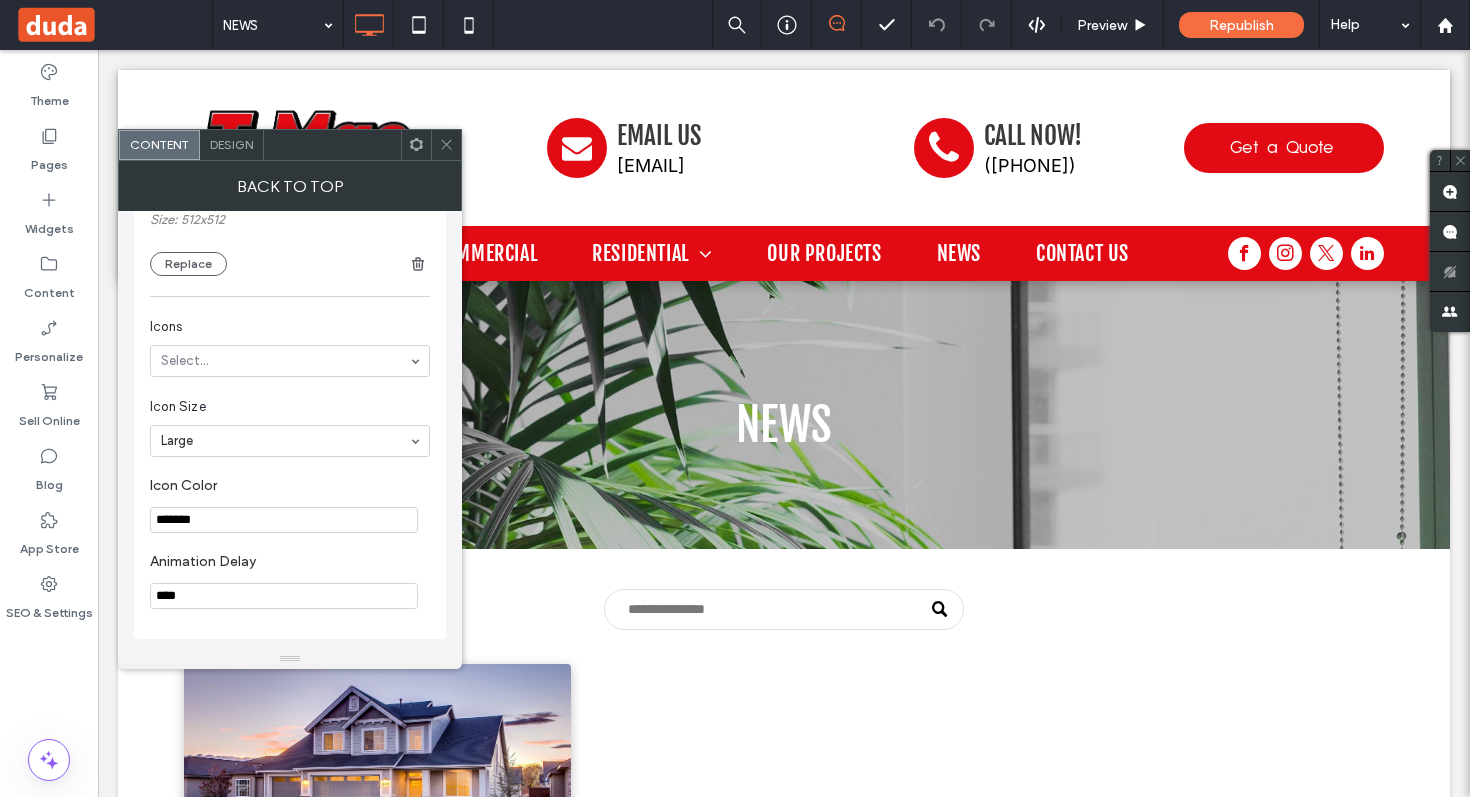 click 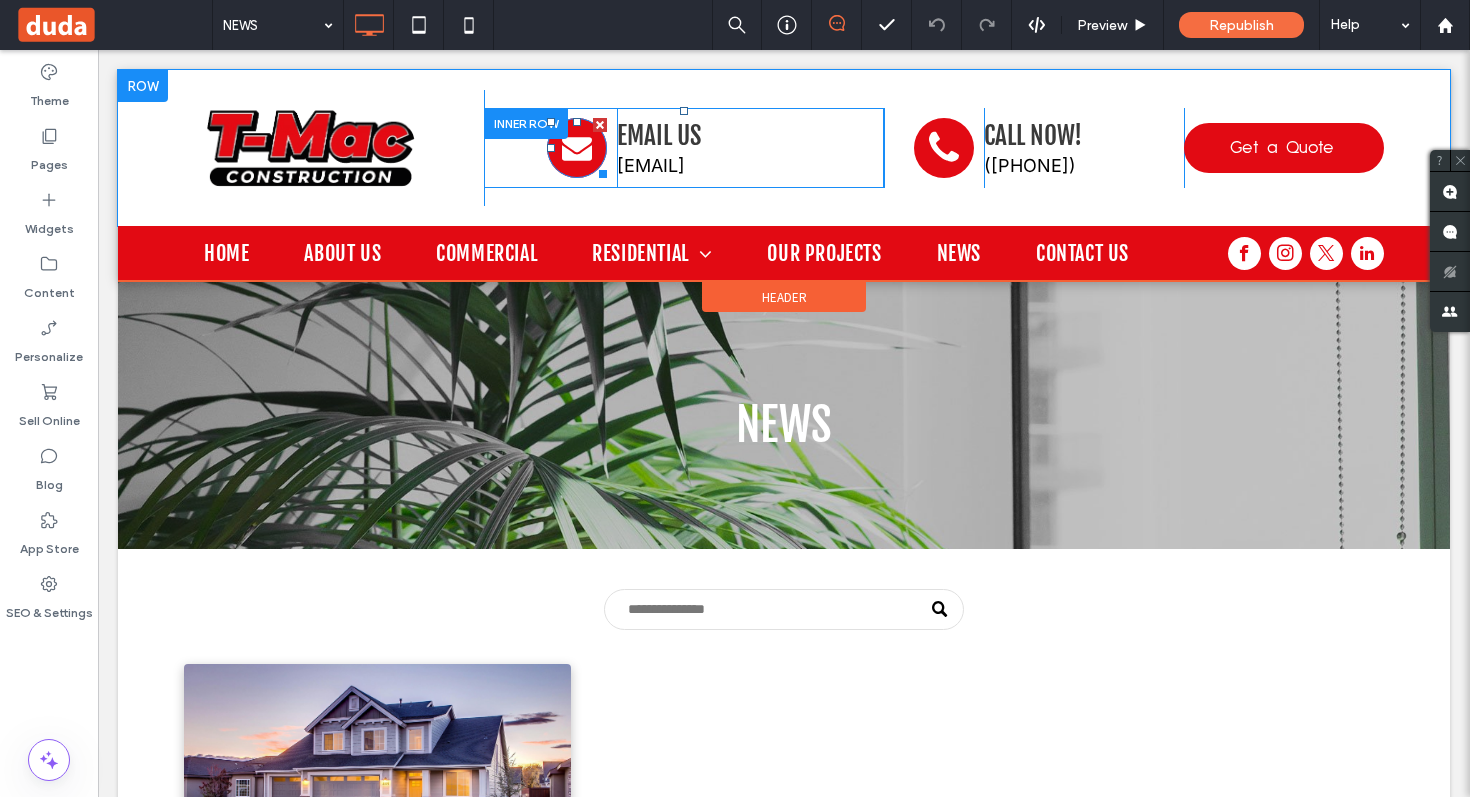 click 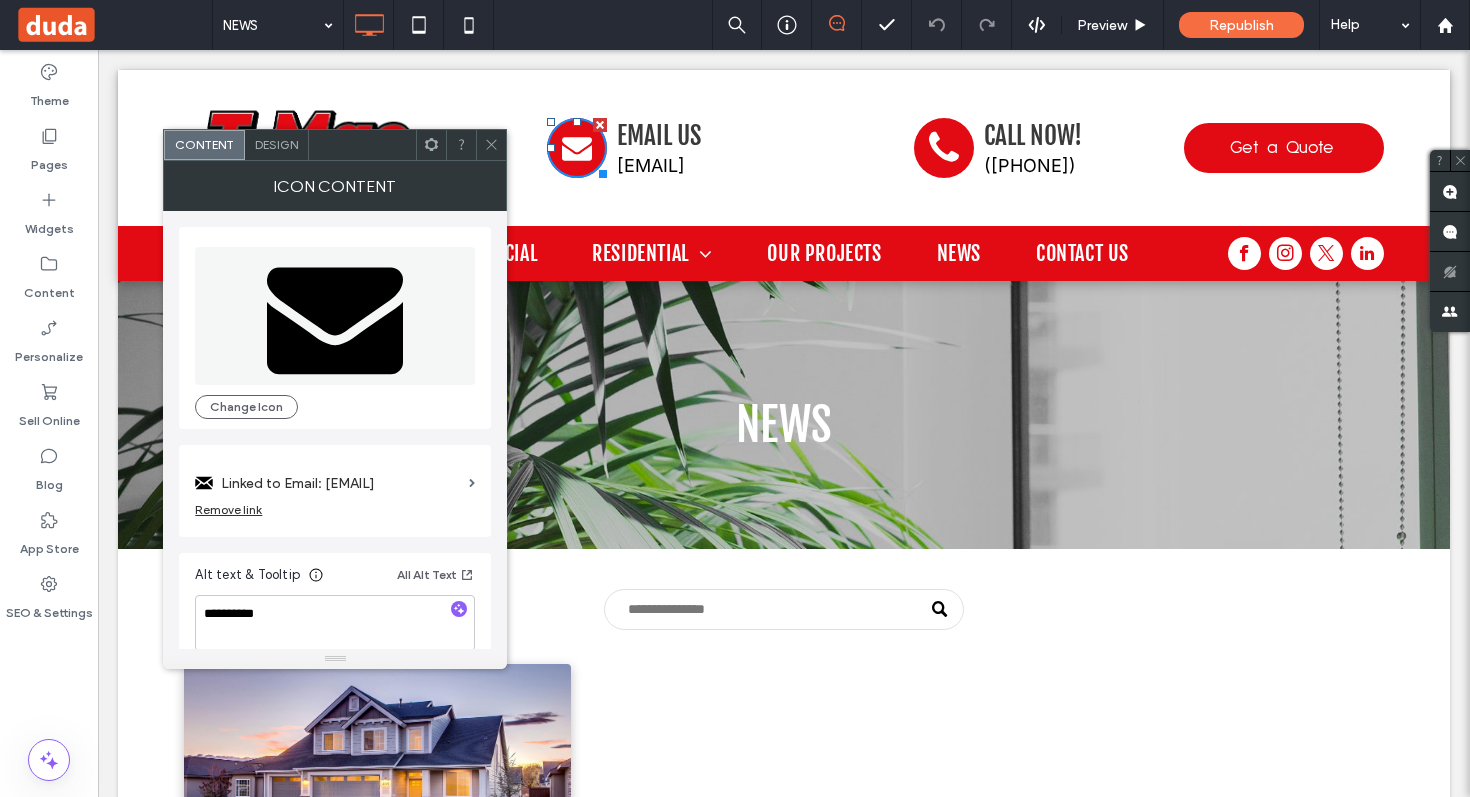 click 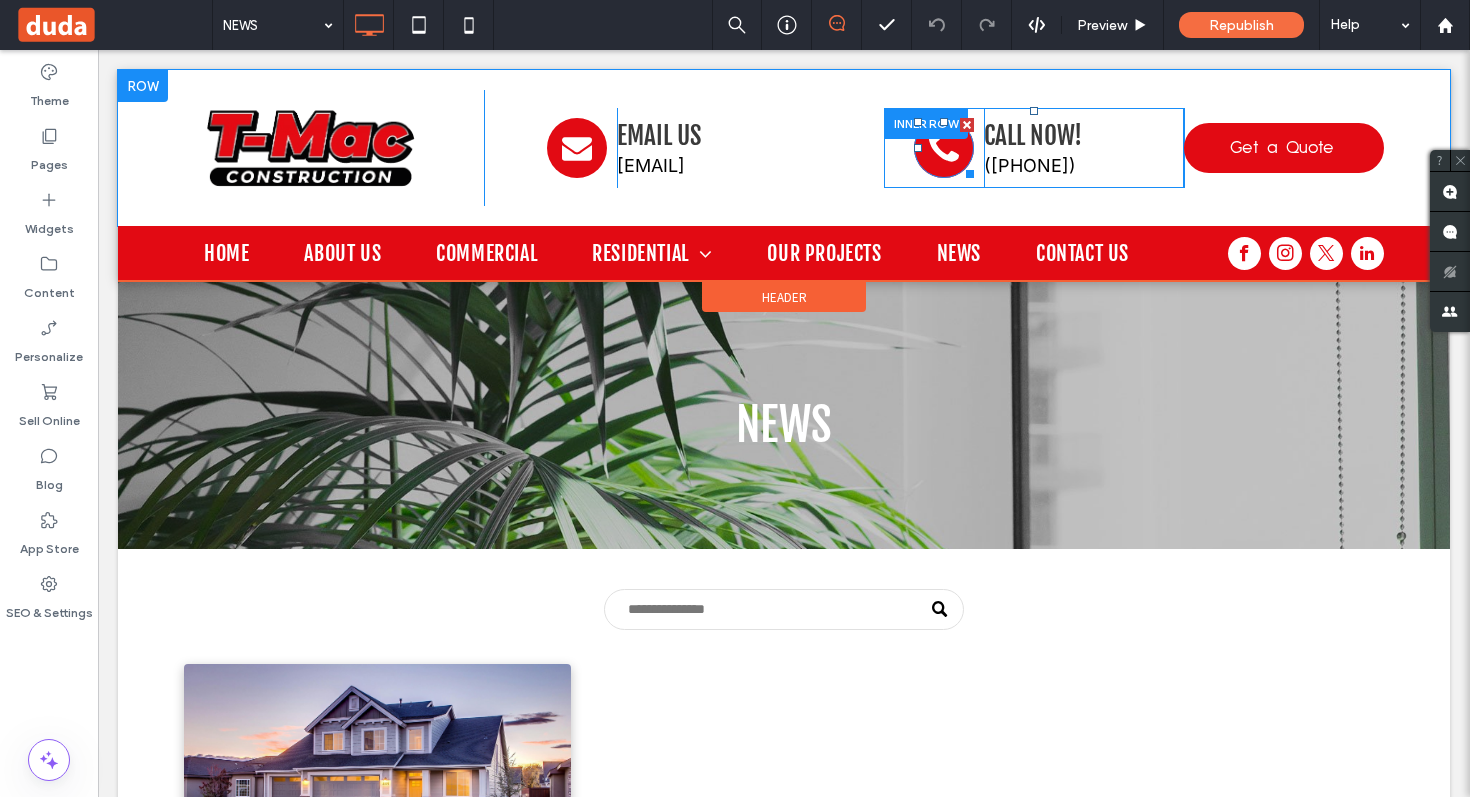 click on "phone icon" 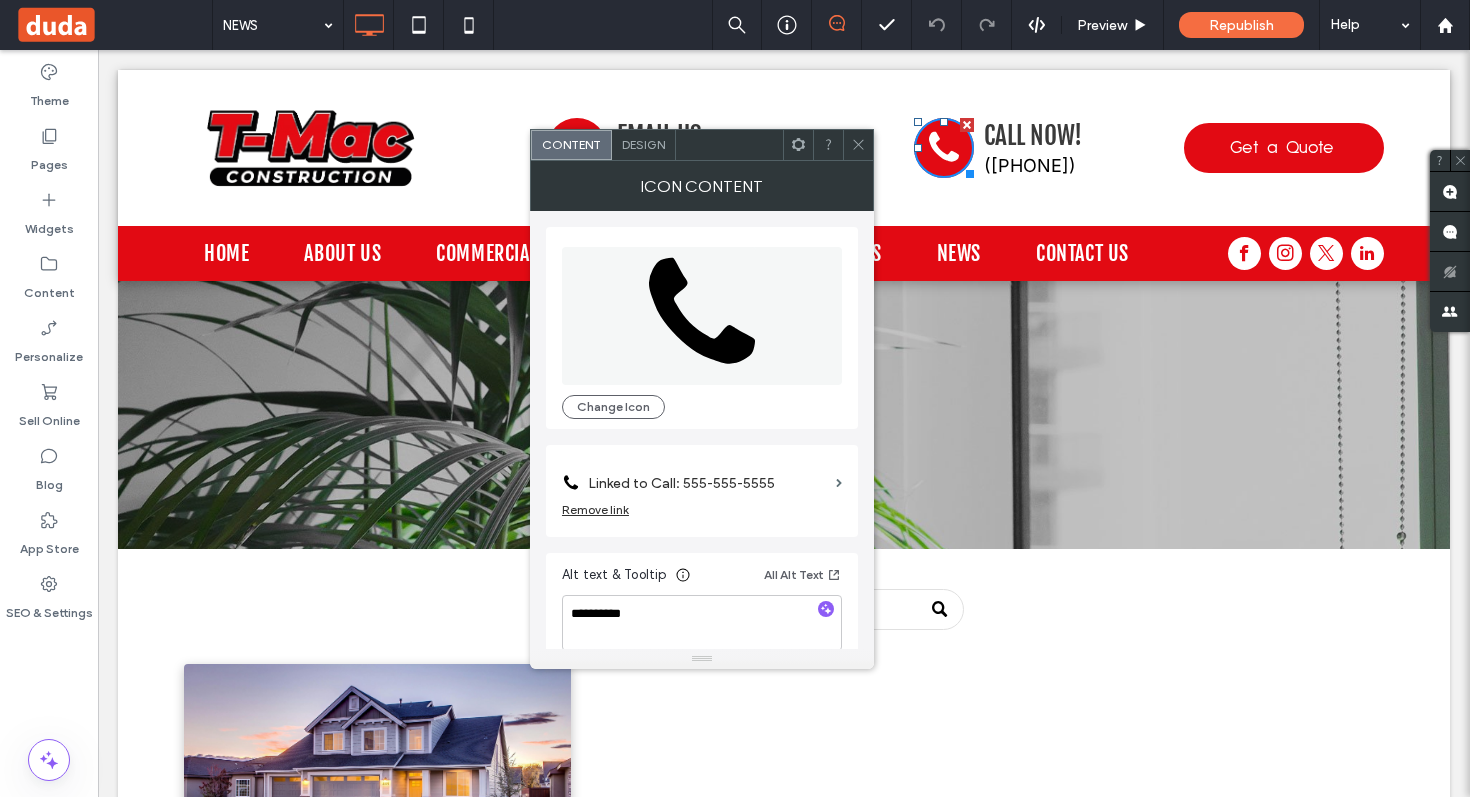 click 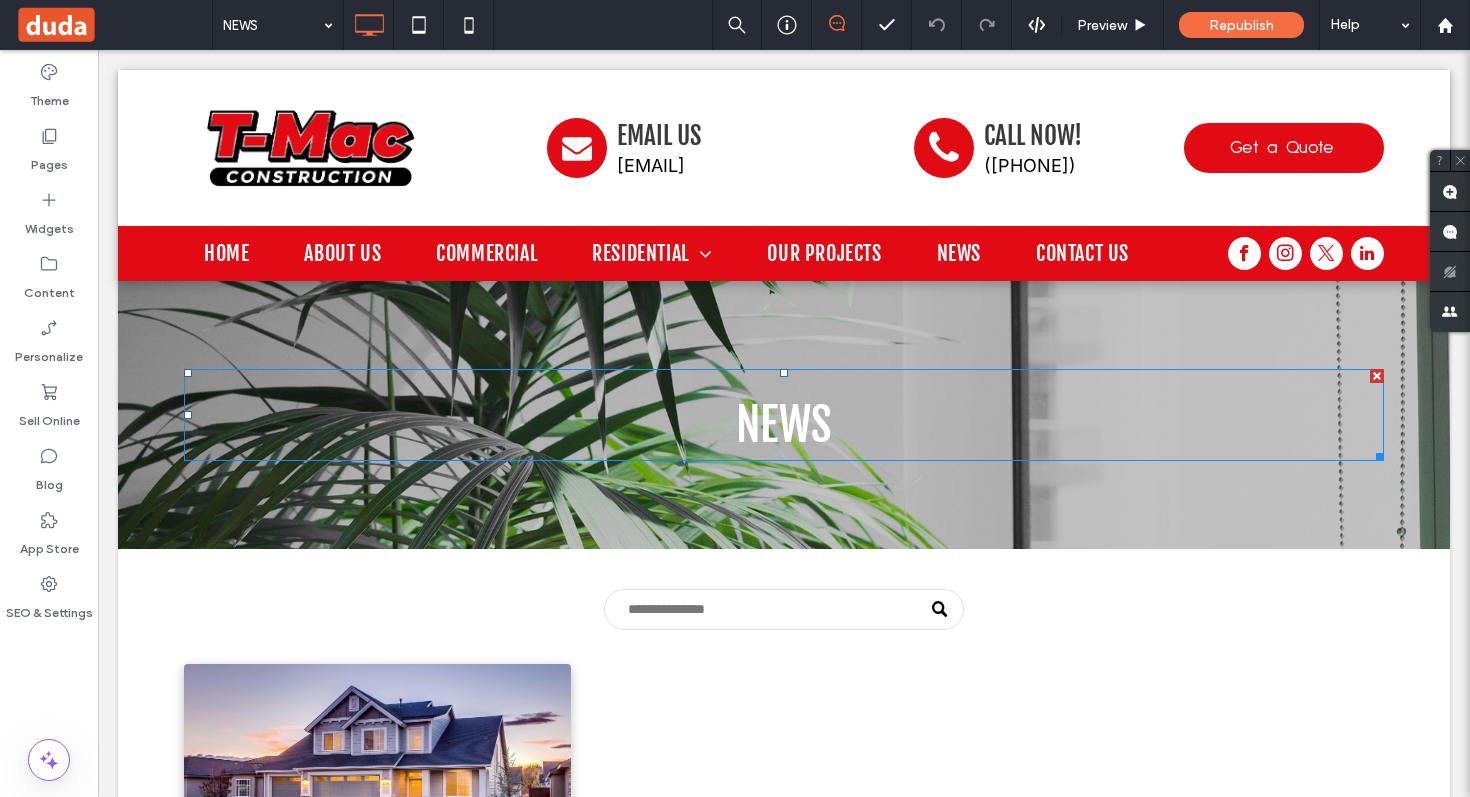 scroll, scrollTop: 178, scrollLeft: 0, axis: vertical 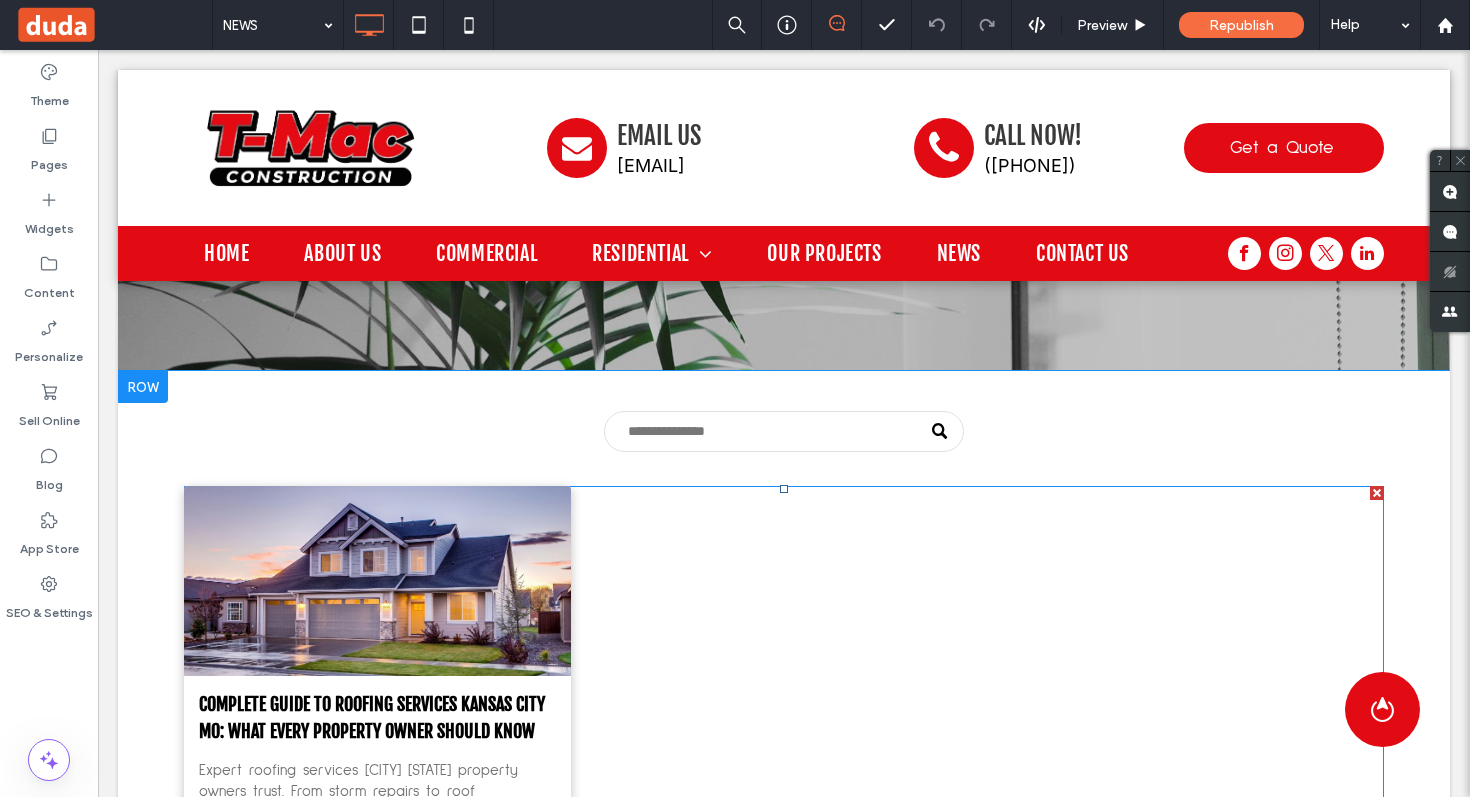 click at bounding box center [377, 580] 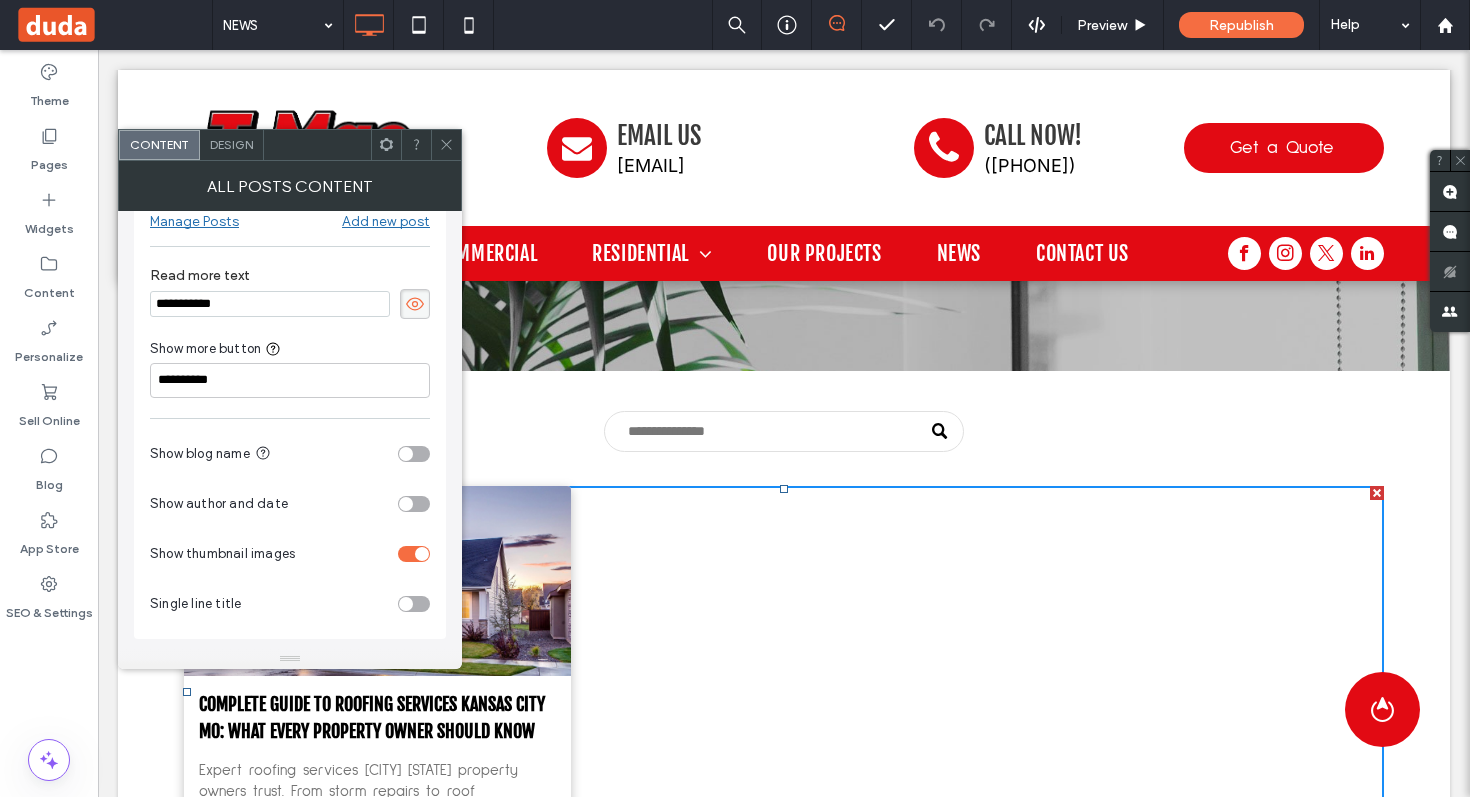 scroll, scrollTop: 0, scrollLeft: 0, axis: both 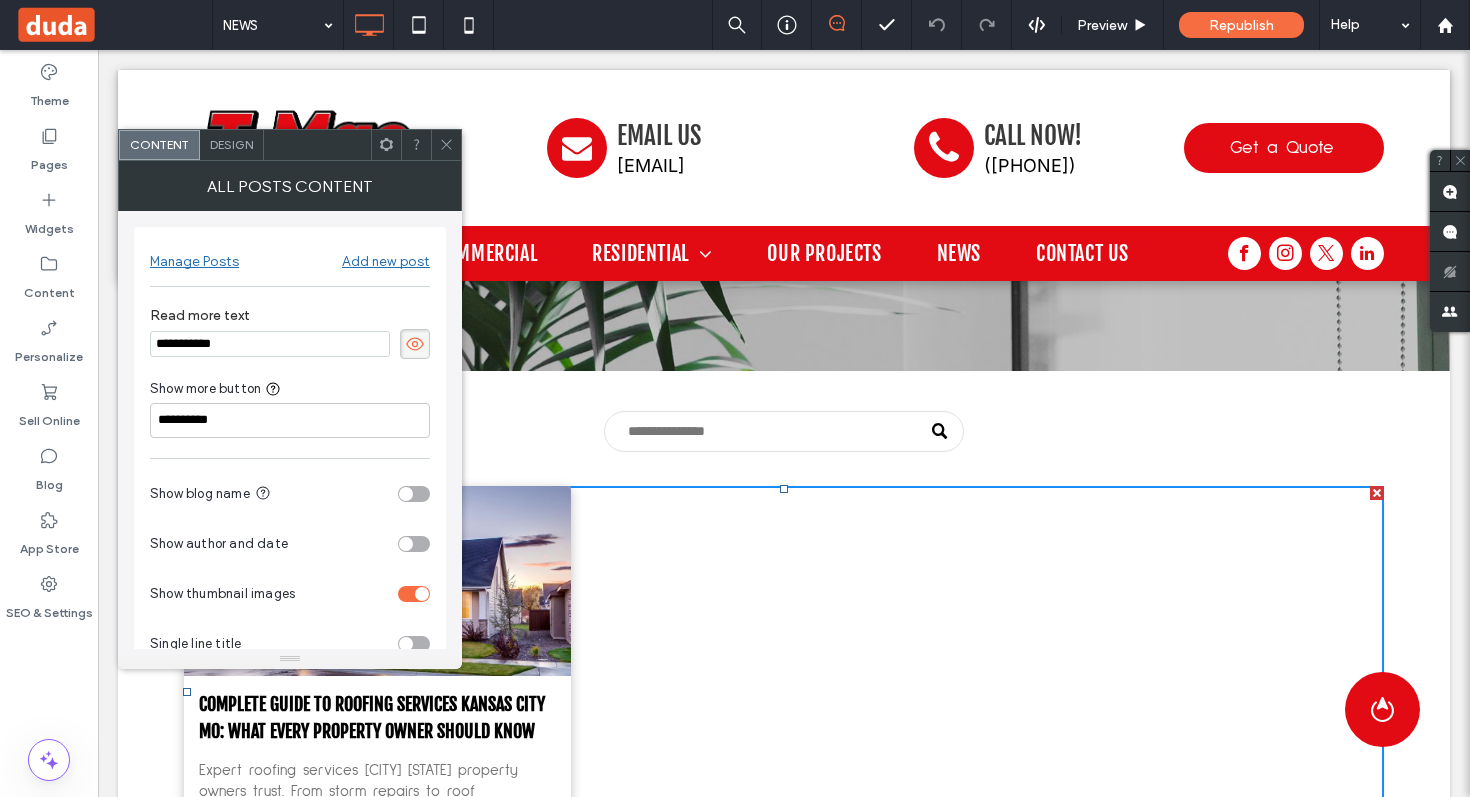 click on "Design" at bounding box center [232, 145] 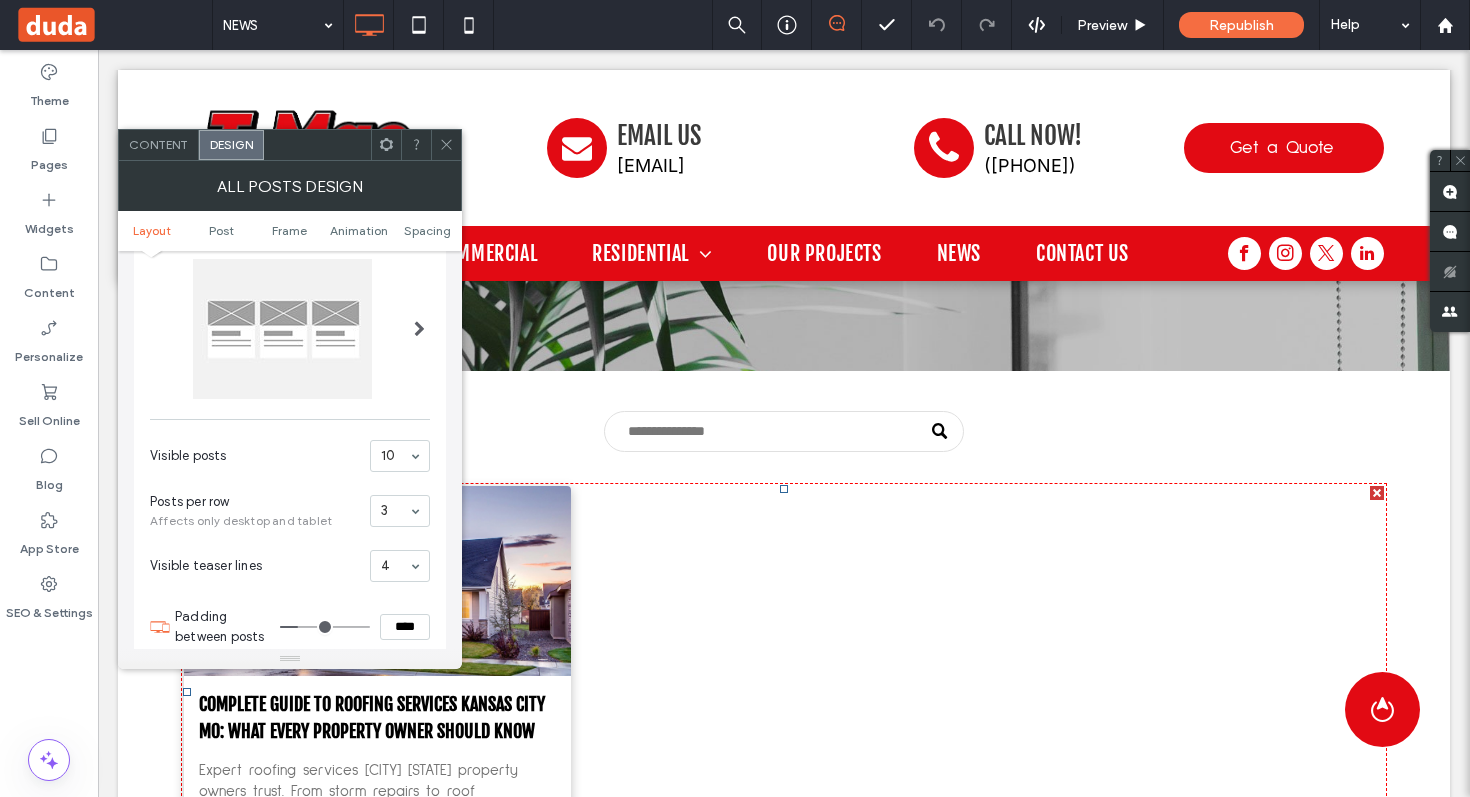 scroll, scrollTop: 0, scrollLeft: 0, axis: both 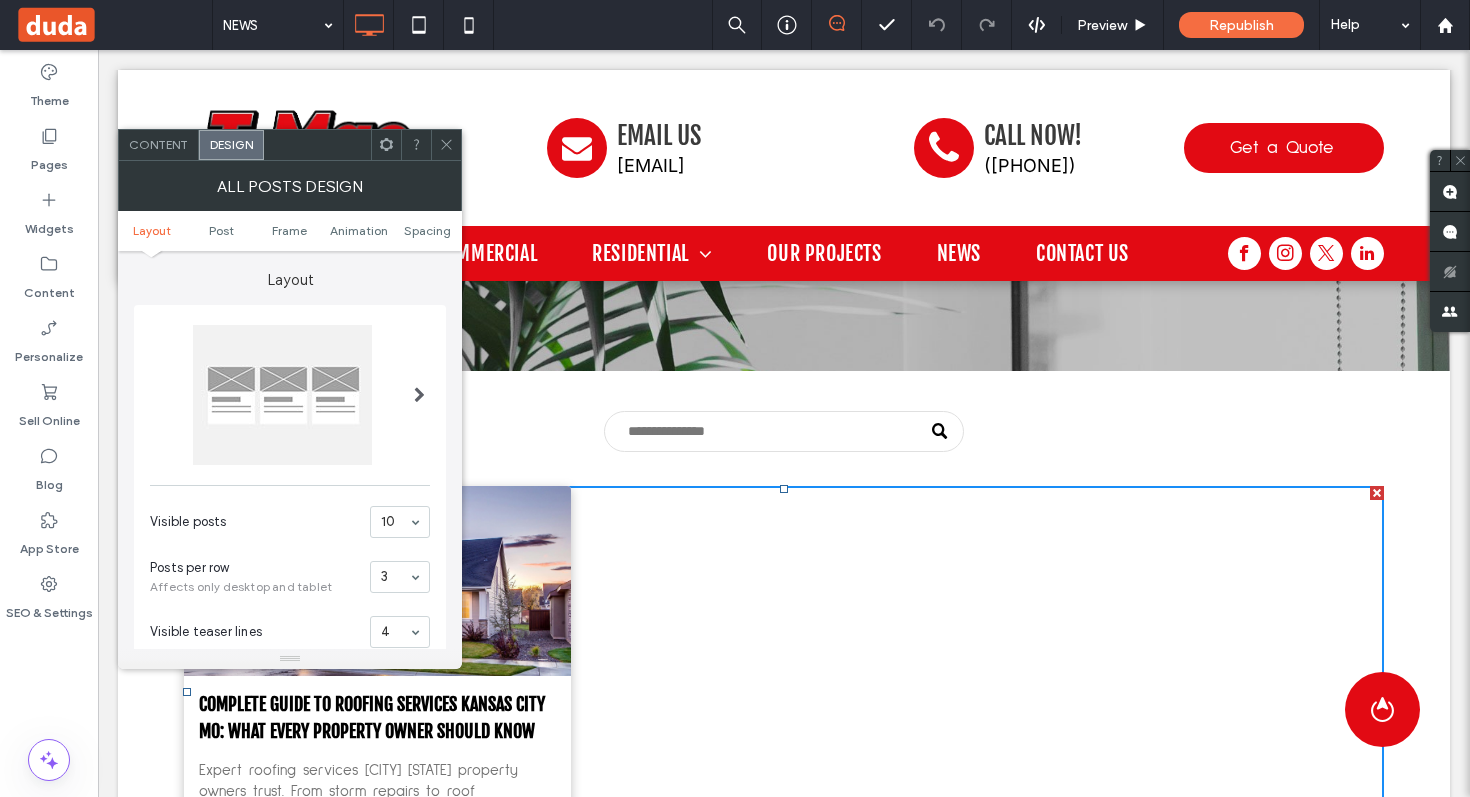 click at bounding box center (446, 145) 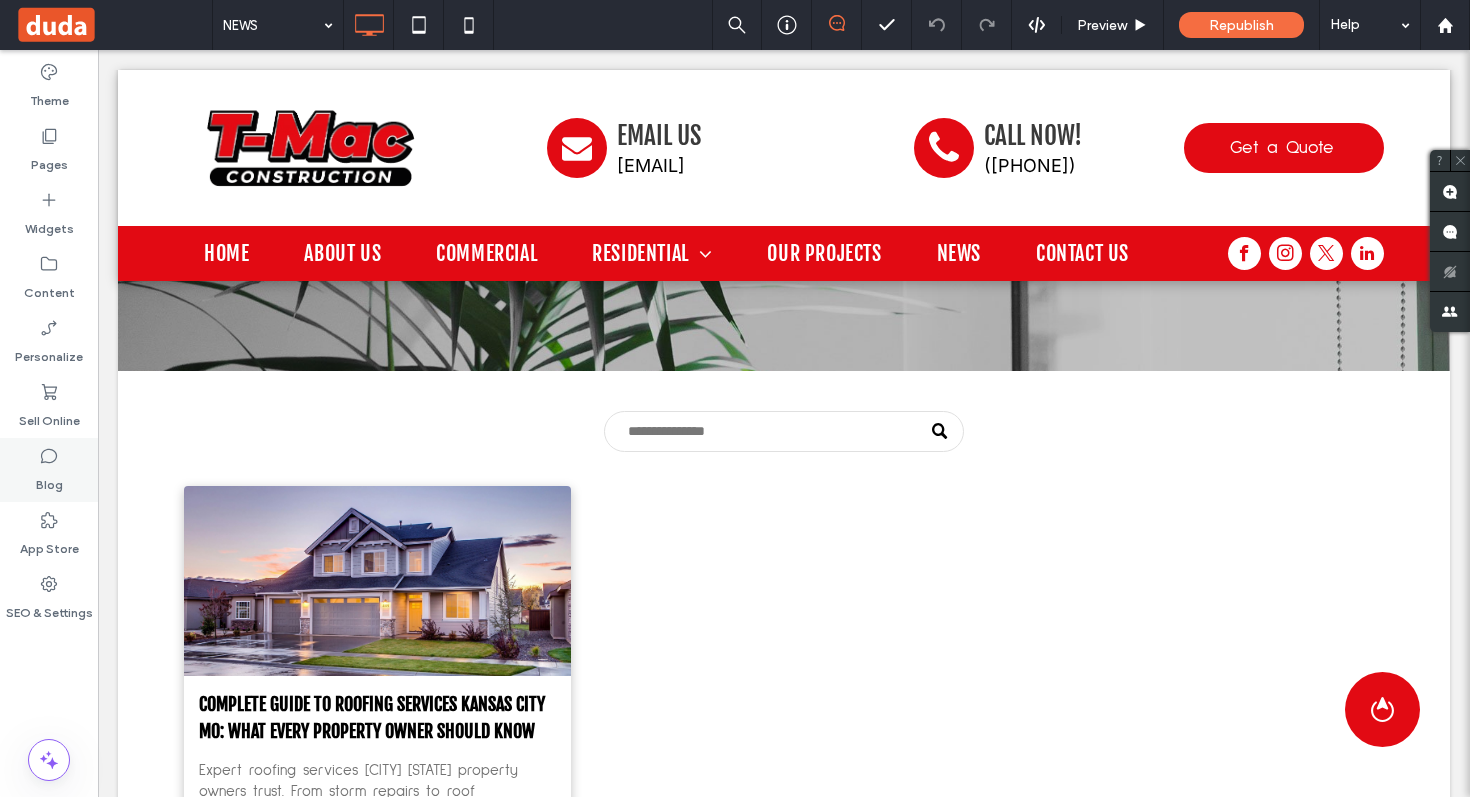 click on "Blog" at bounding box center [49, 470] 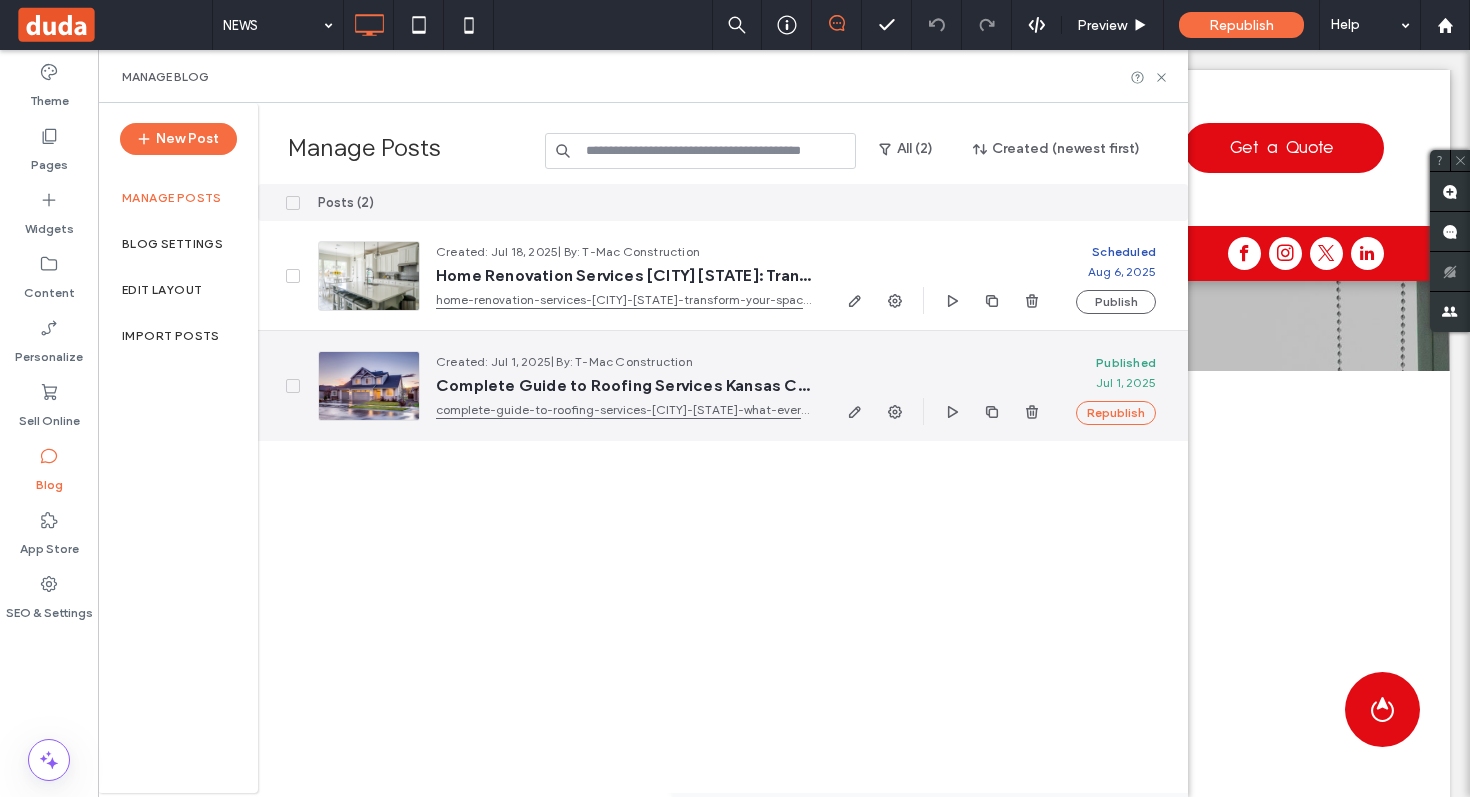 click at bounding box center (369, 386) 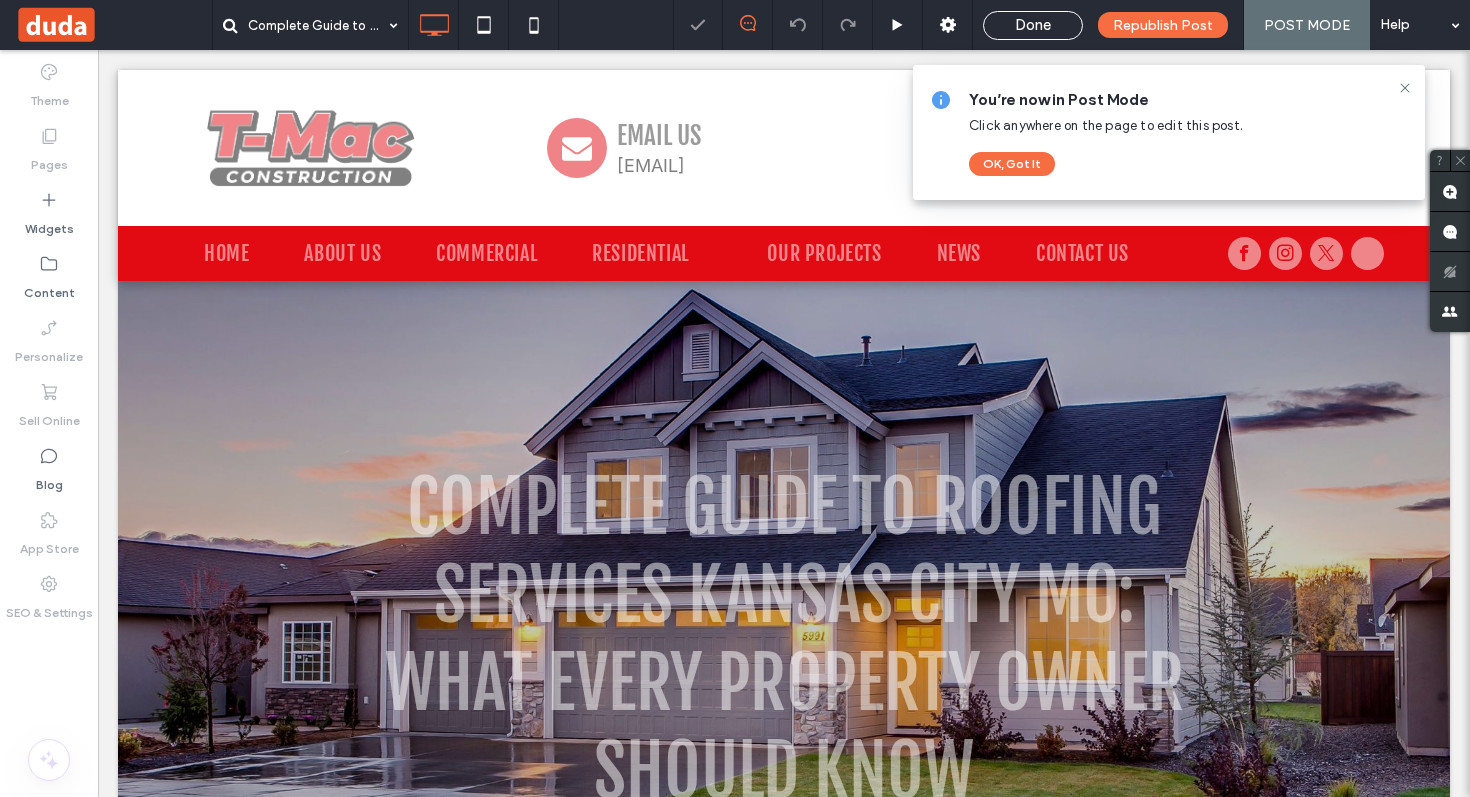 scroll, scrollTop: 0, scrollLeft: 0, axis: both 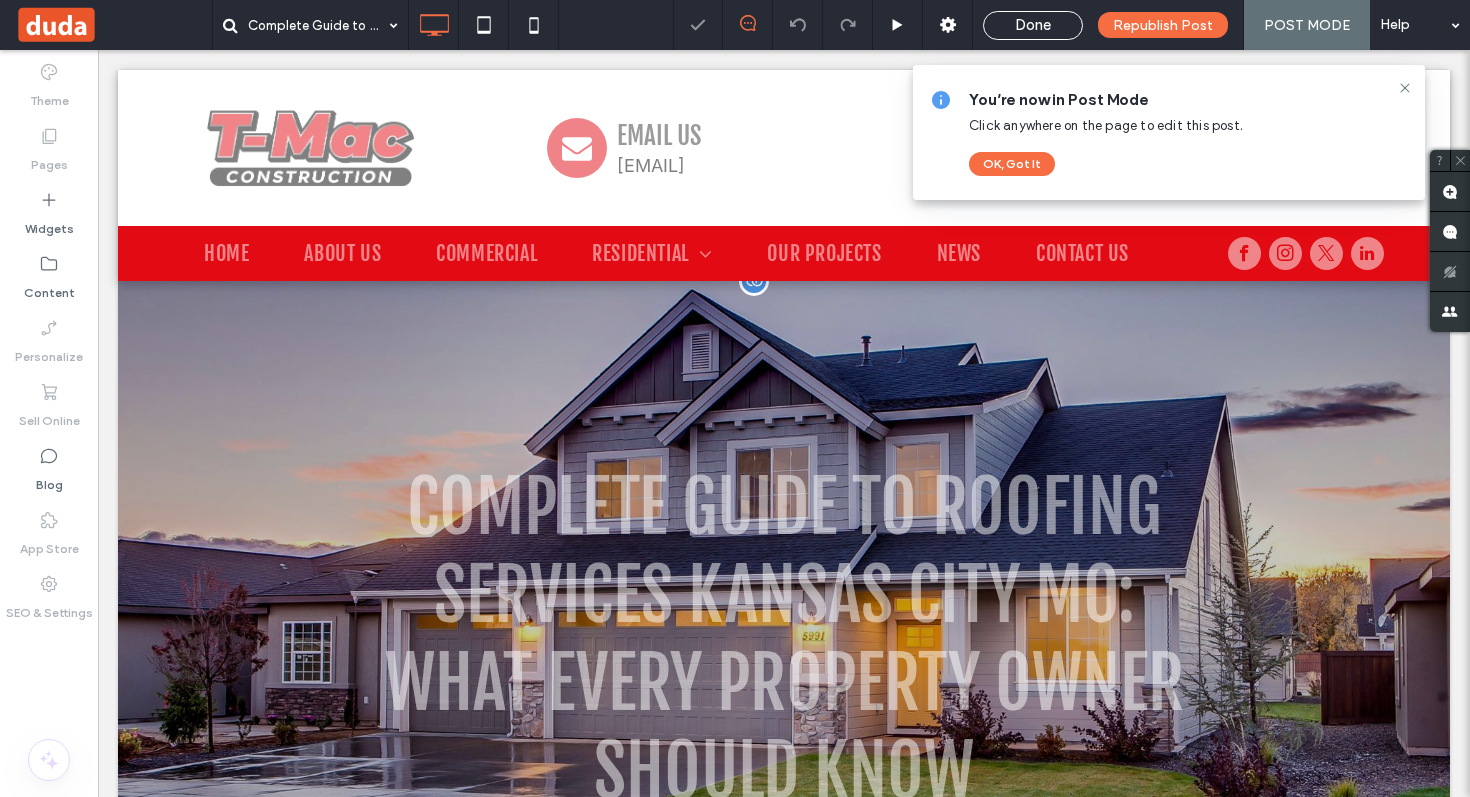 click on "Complete Guide to Roofing Services [CITY] [STATE]: What Every Property Owner Should Know   T-Mac Construction • [MONTH] 1, [YEAR] Click To Paste
Row + Add Section" at bounding box center (784, 659) 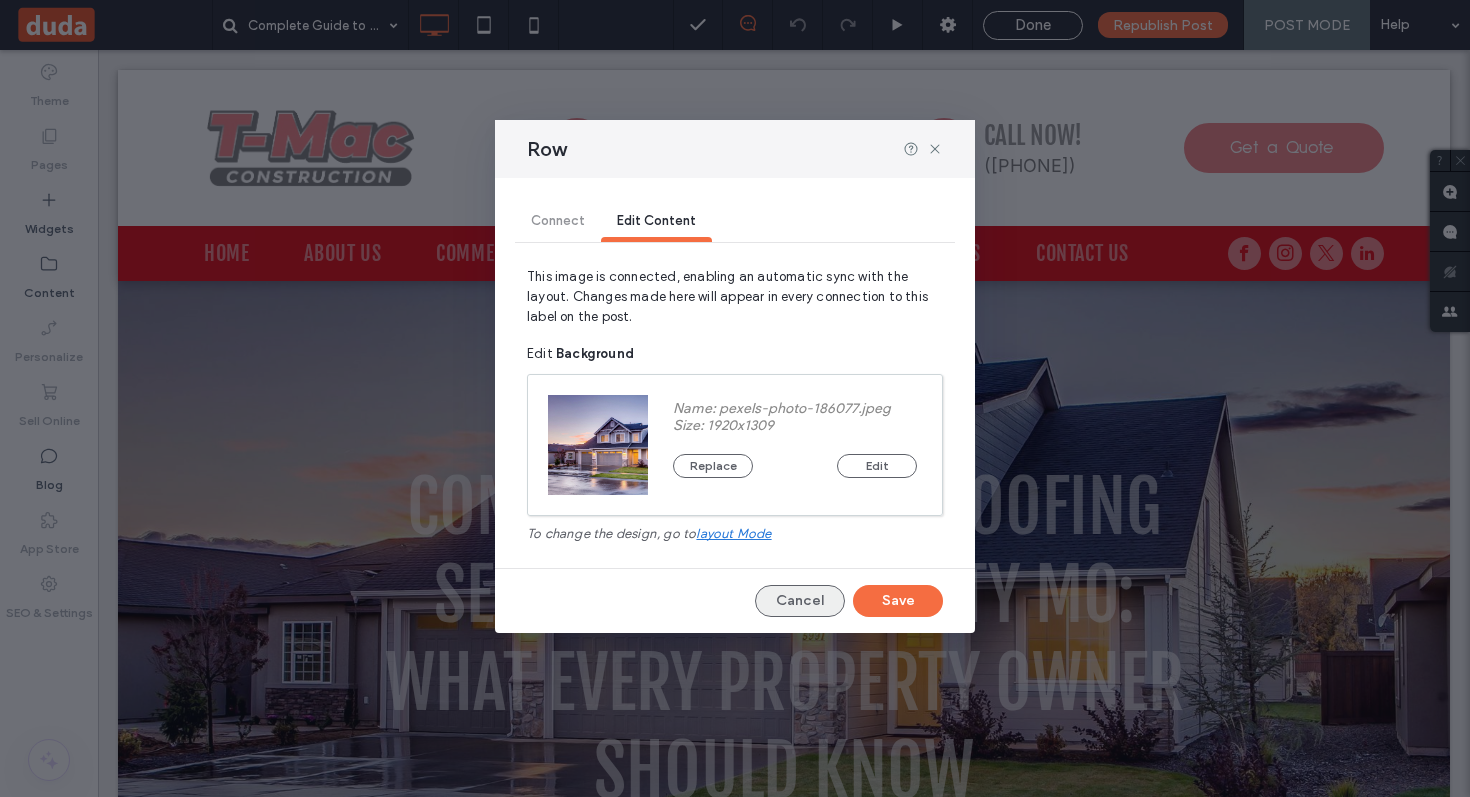 click on "Cancel" at bounding box center (800, 601) 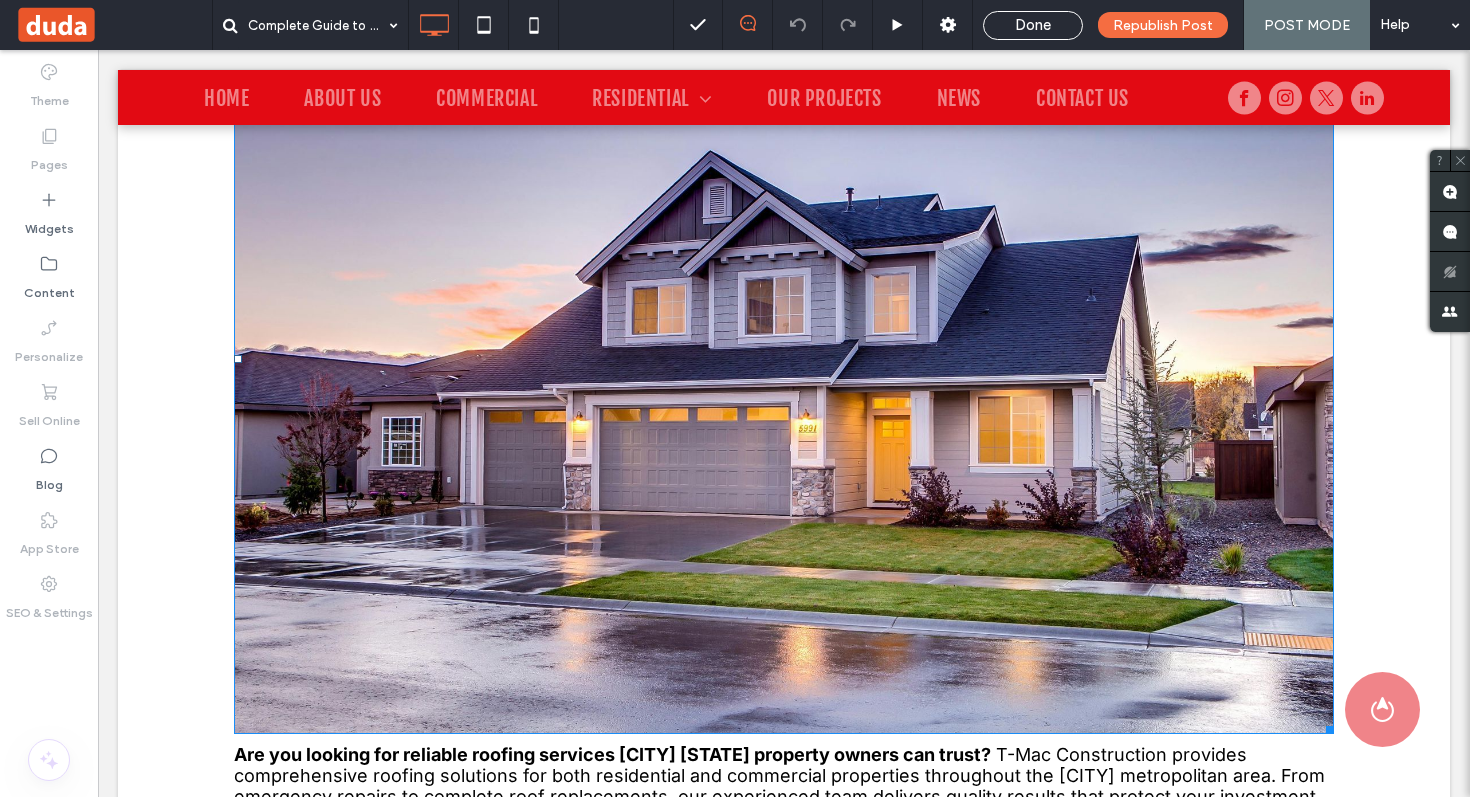 scroll, scrollTop: 1285, scrollLeft: 0, axis: vertical 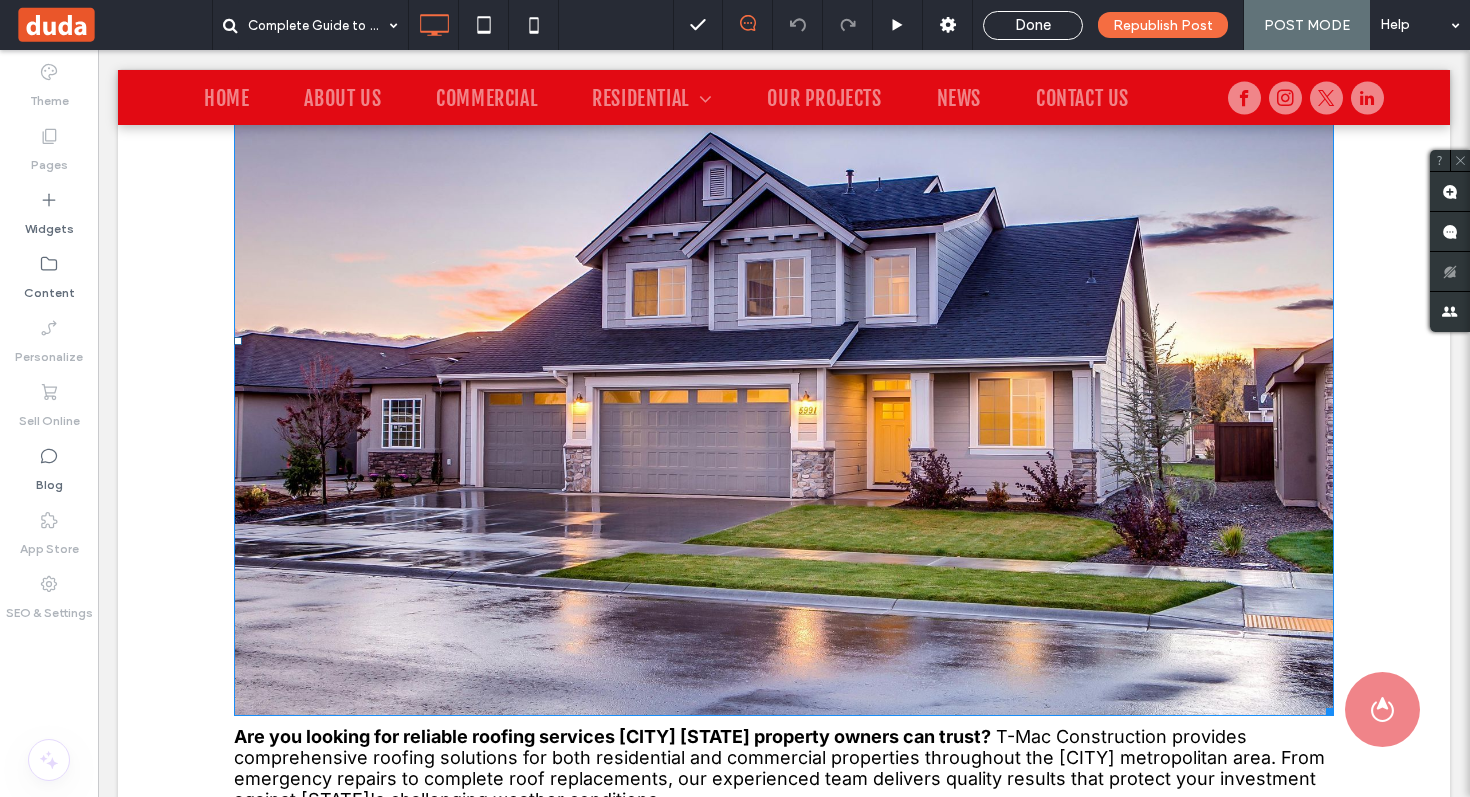 click at bounding box center [784, 341] 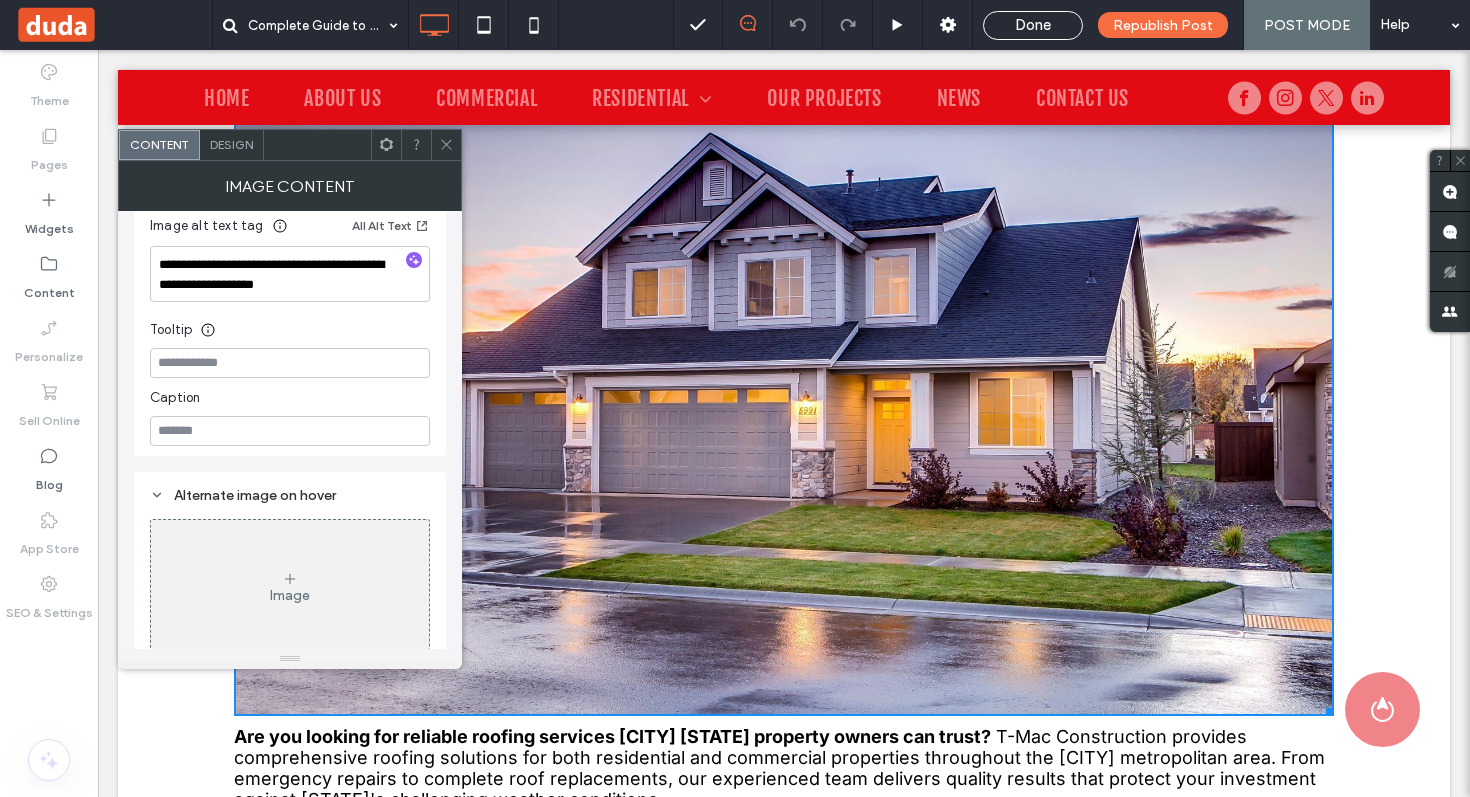 scroll, scrollTop: 379, scrollLeft: 0, axis: vertical 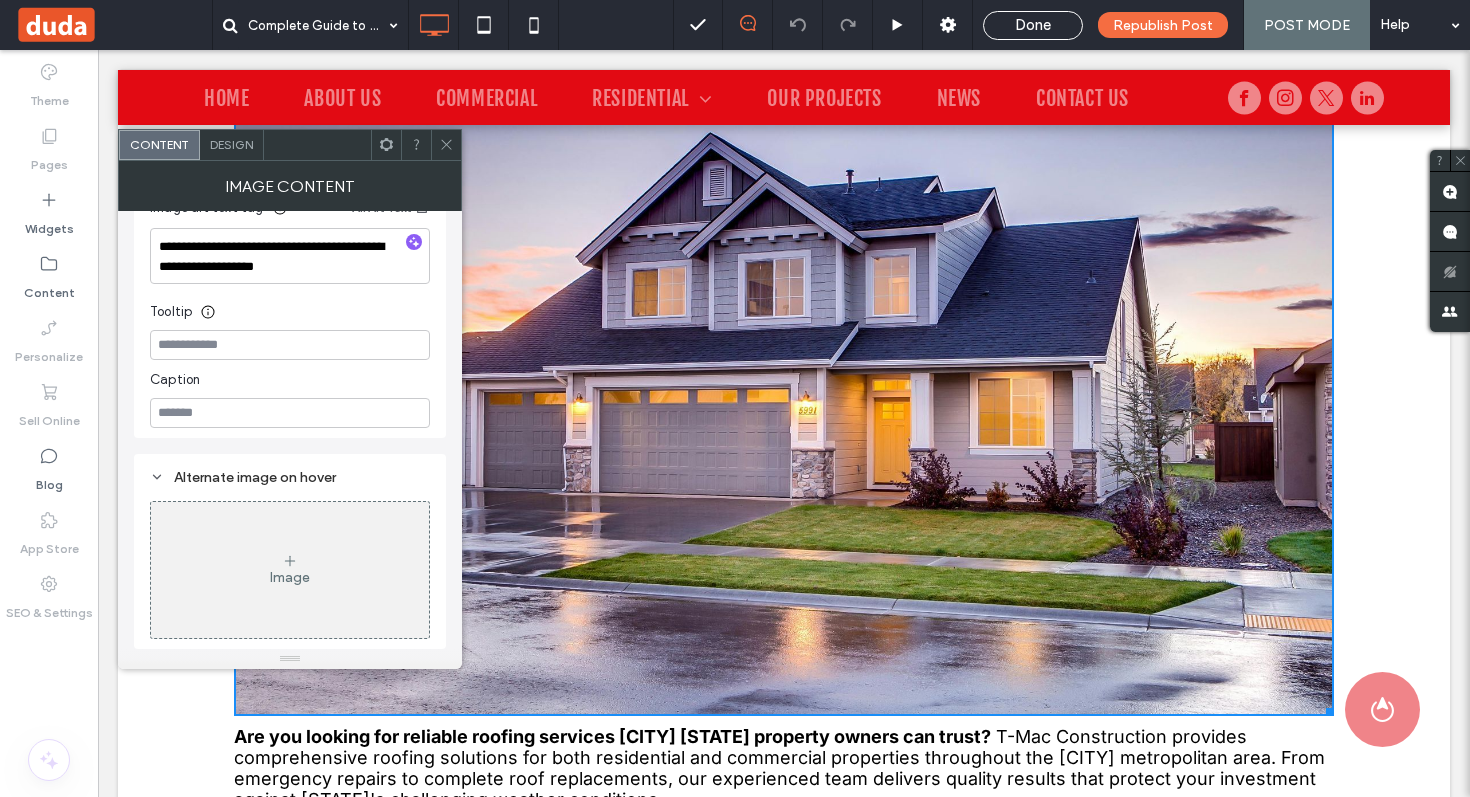 click at bounding box center (446, 145) 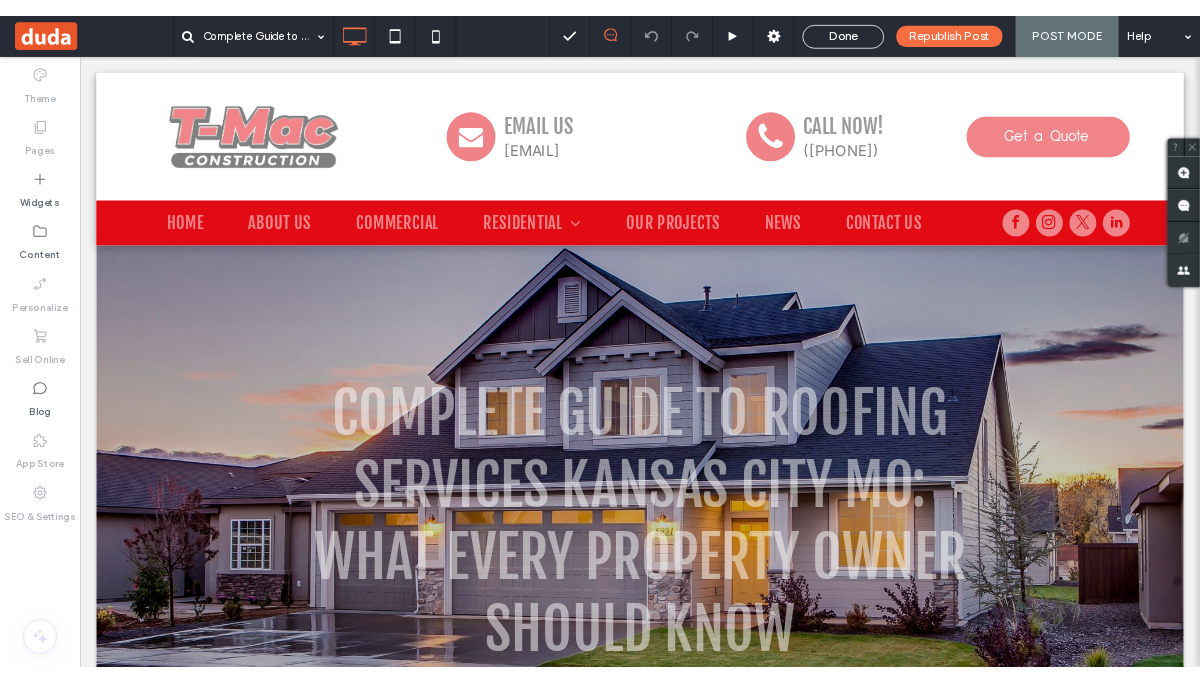 scroll, scrollTop: 0, scrollLeft: 0, axis: both 